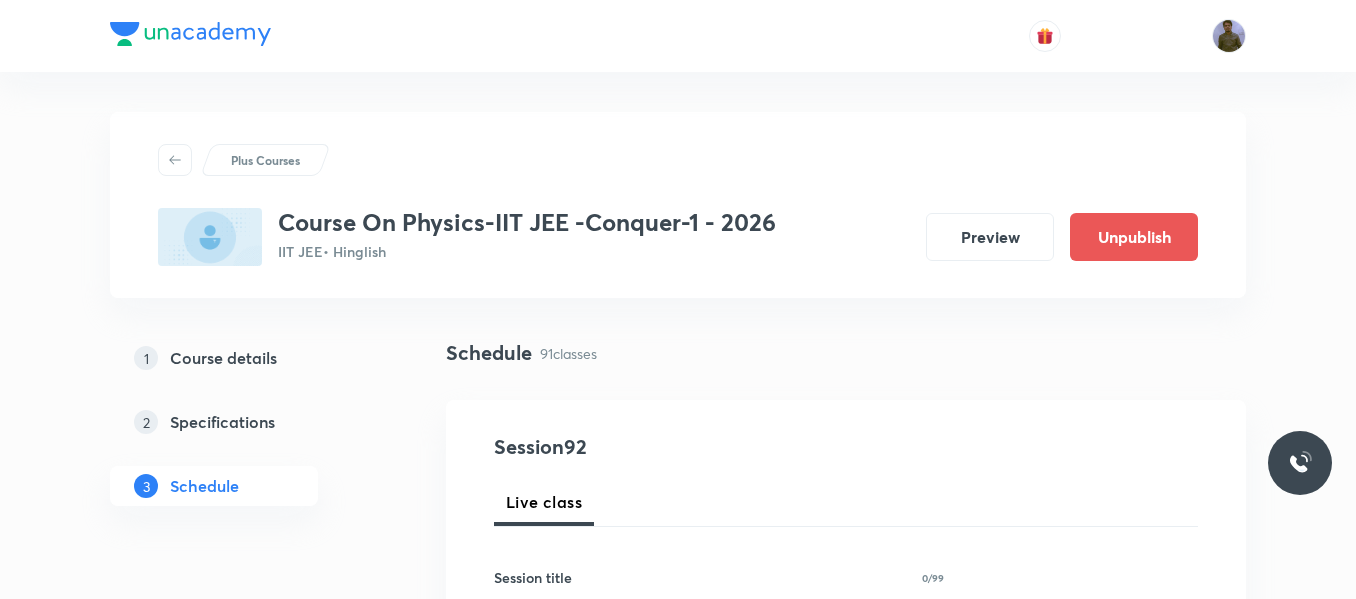 scroll, scrollTop: 0, scrollLeft: 0, axis: both 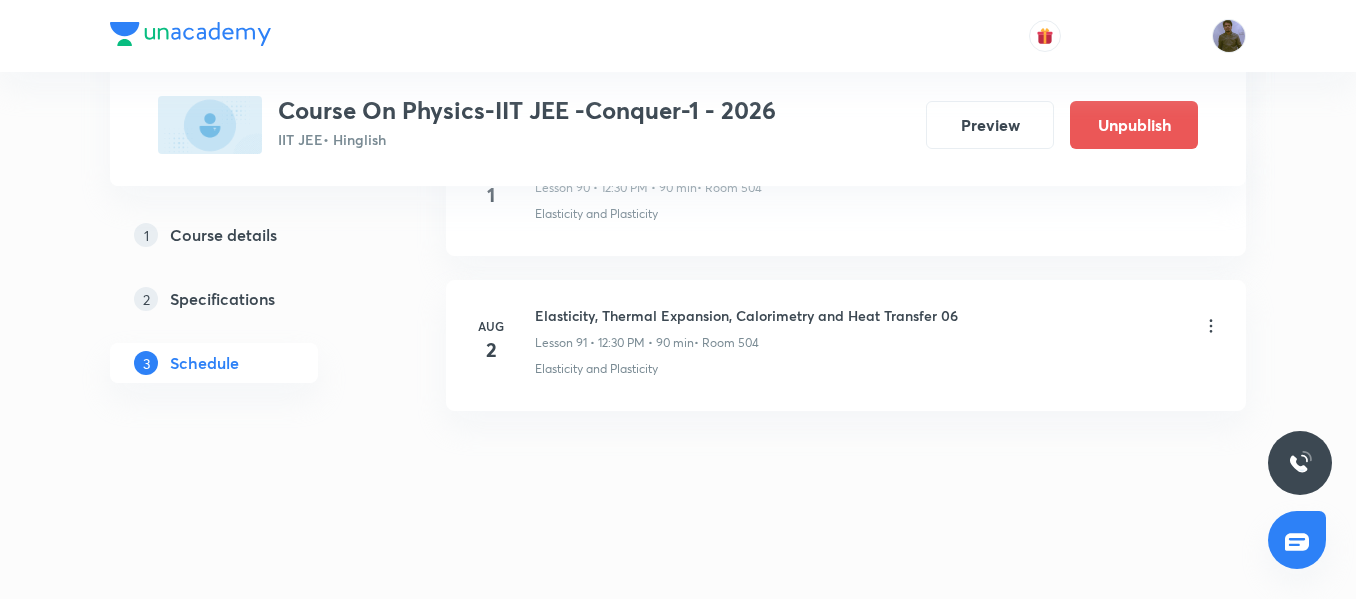 click on "Elasticity, Thermal Expansion, Calorimetry and Heat Transfer 06" at bounding box center (746, 315) 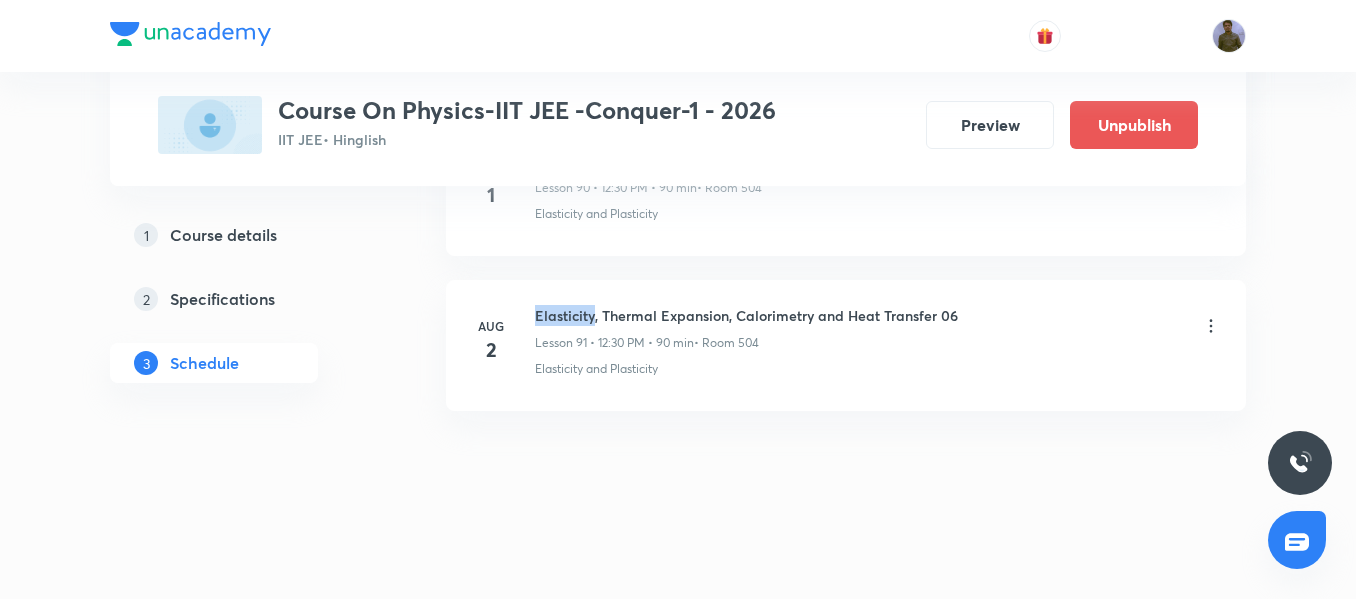 click on "Elasticity, Thermal Expansion, Calorimetry and Heat Transfer 06" at bounding box center [746, 315] 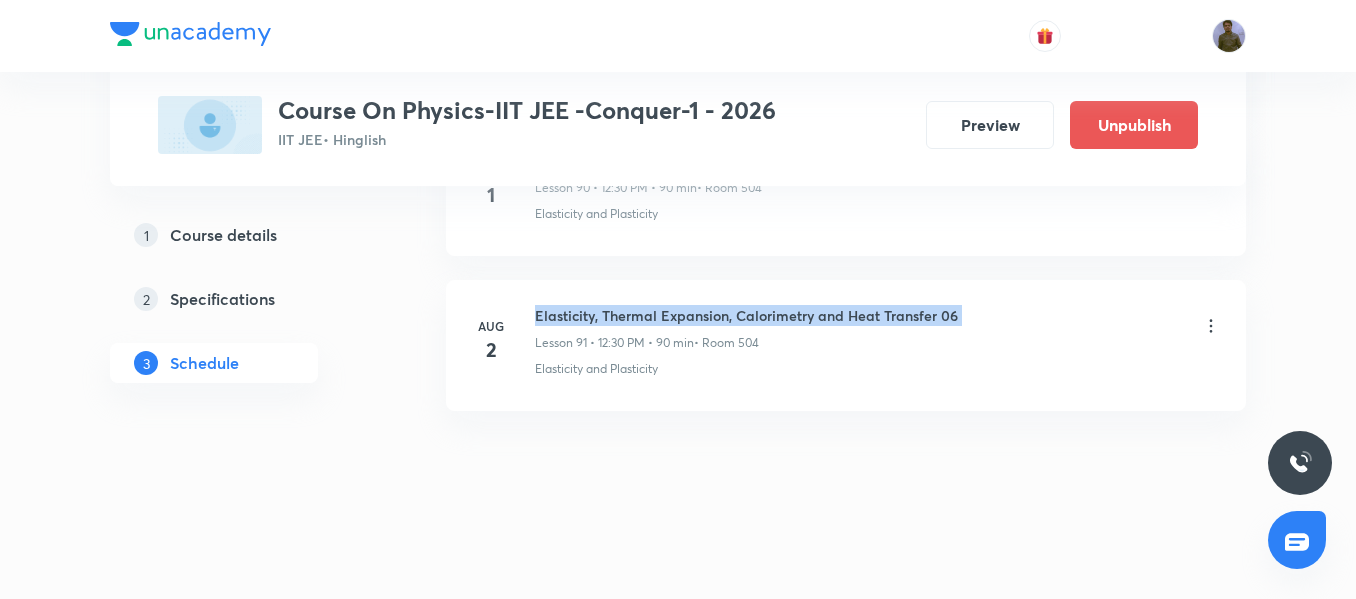 click on "Elasticity, Thermal Expansion, Calorimetry and Heat Transfer 06" at bounding box center (746, 315) 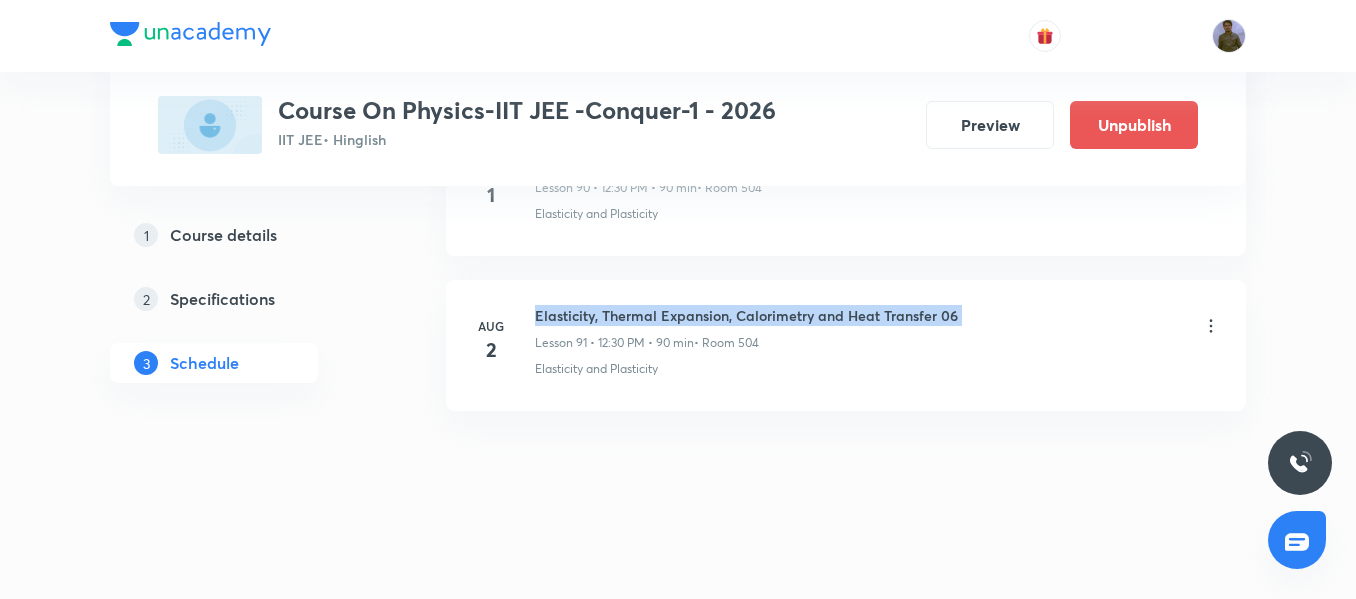 copy on "Elasticity, Thermal Expansion, Calorimetry and Heat Transfer 06" 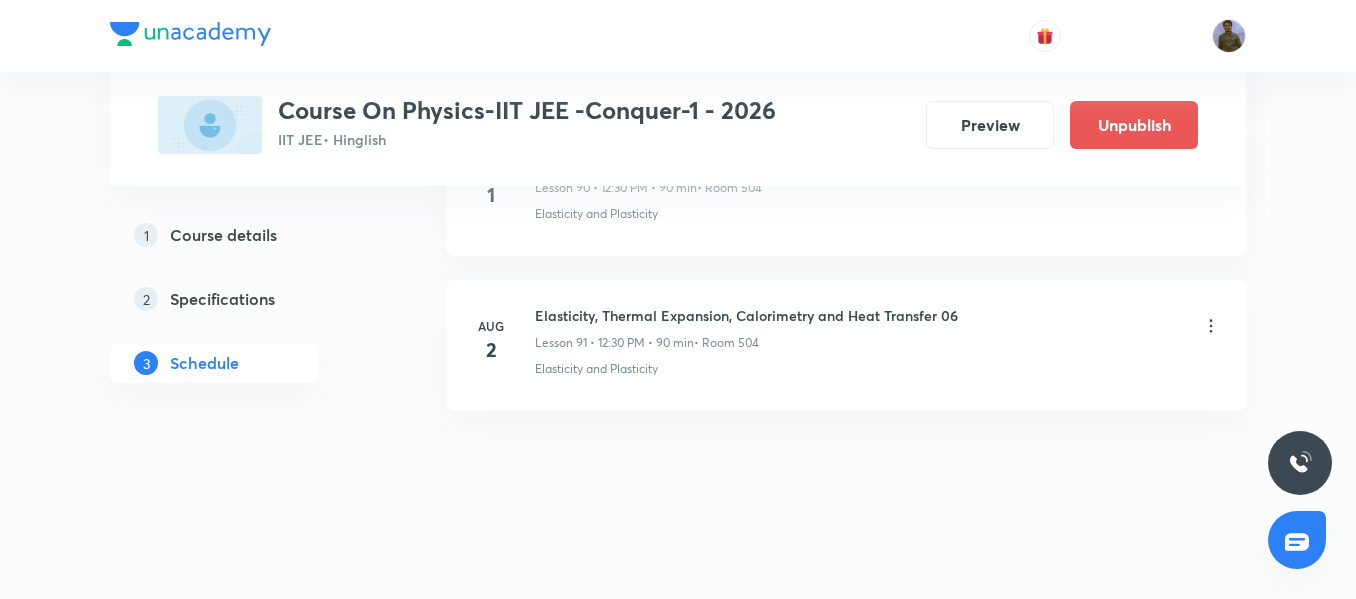 click on "Elasticity and Plasticity" at bounding box center [596, 369] 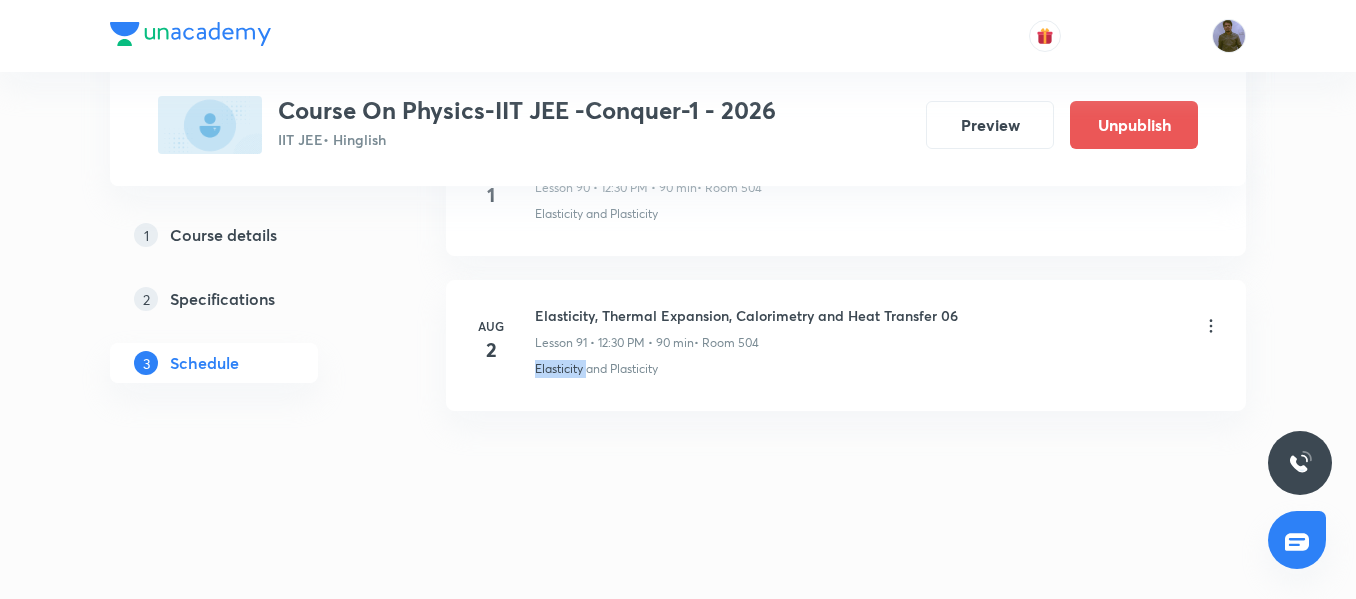 click on "Elasticity and Plasticity" at bounding box center (596, 369) 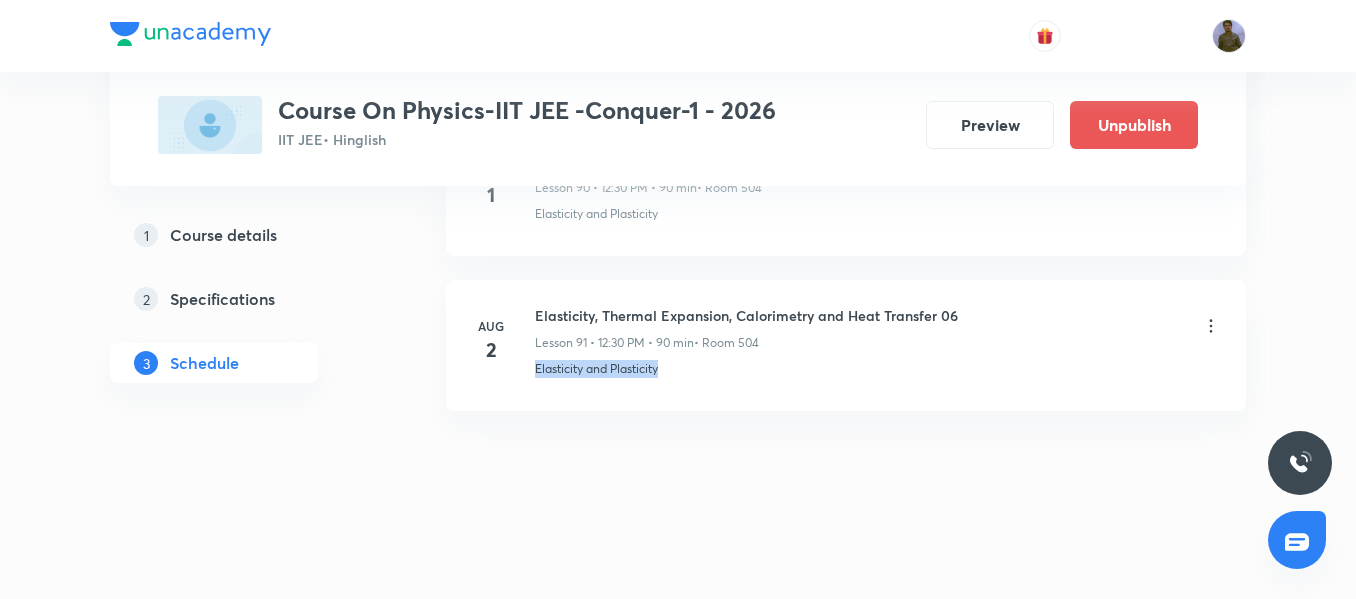 click on "Elasticity and Plasticity" at bounding box center (596, 369) 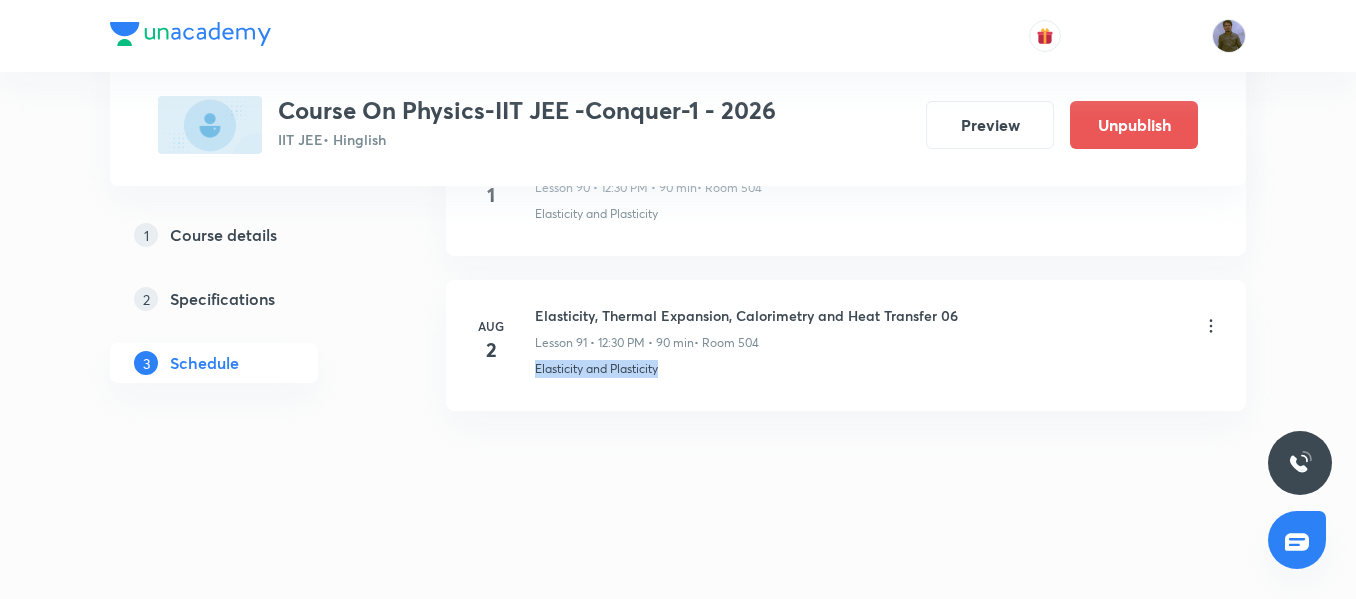 scroll, scrollTop: 14813, scrollLeft: 0, axis: vertical 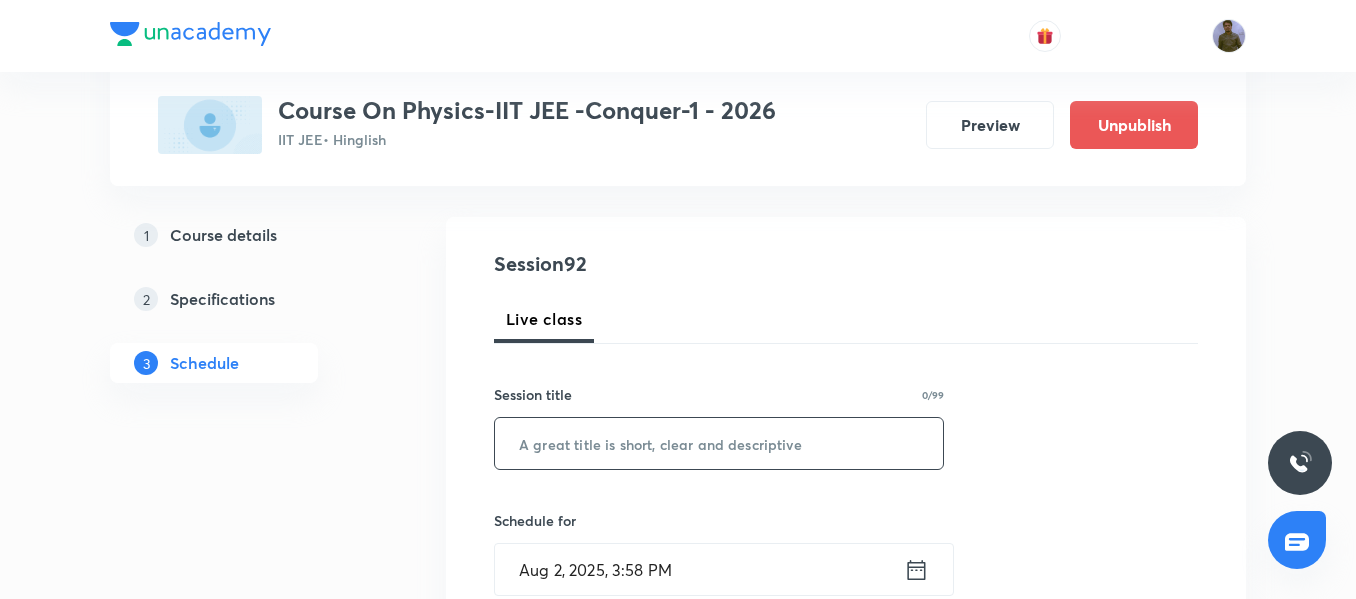 click at bounding box center [719, 443] 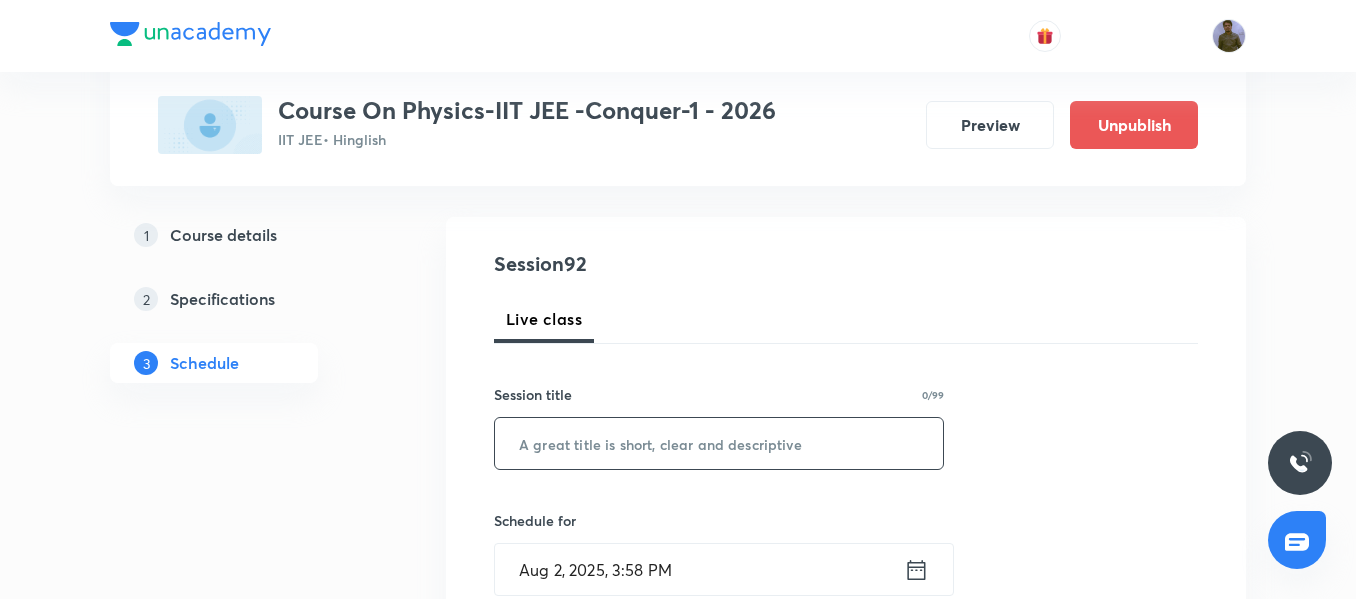 paste on "Elasticity, Thermal Expansion, Calorimetry and Heat Transfer 06" 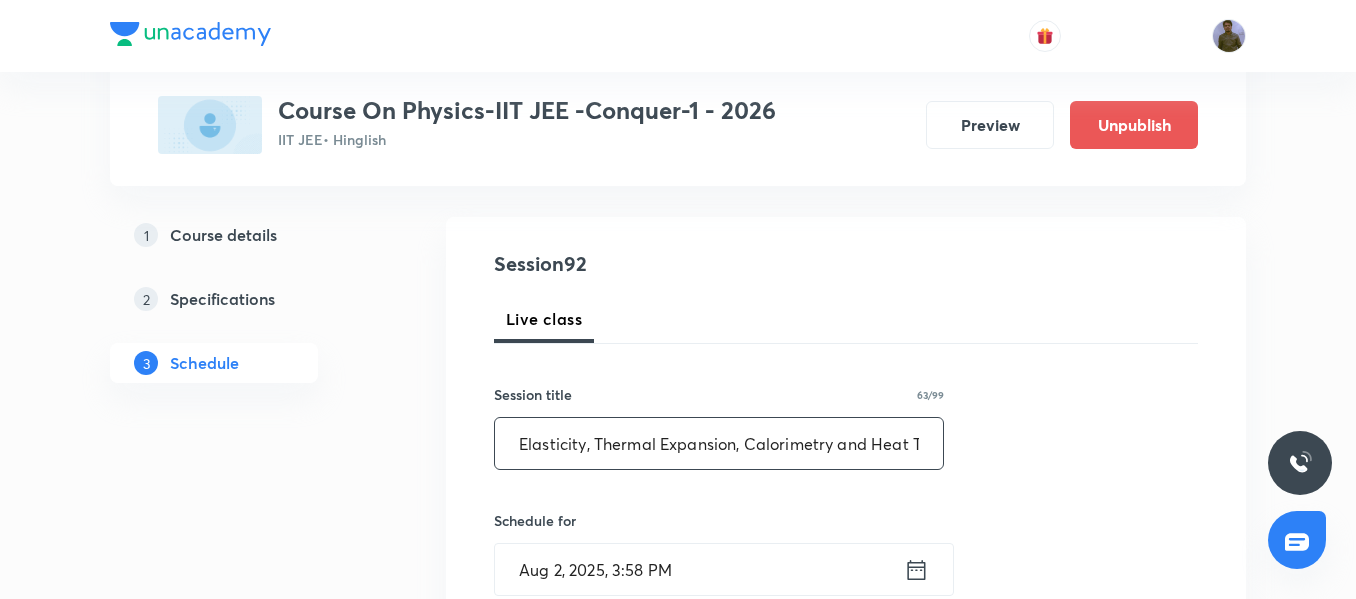 scroll, scrollTop: 0, scrollLeft: 78, axis: horizontal 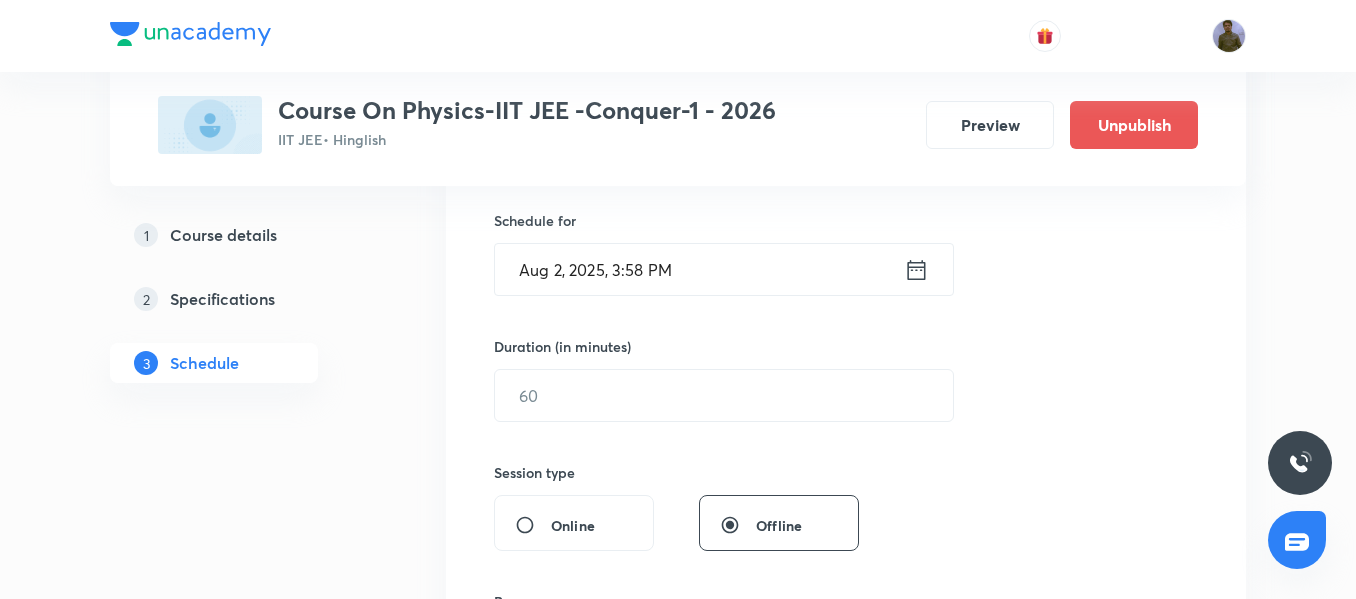 type on "Elasticity, Thermal Expansion, Calorimetry and Heat Transfer 07 (Extra Class)" 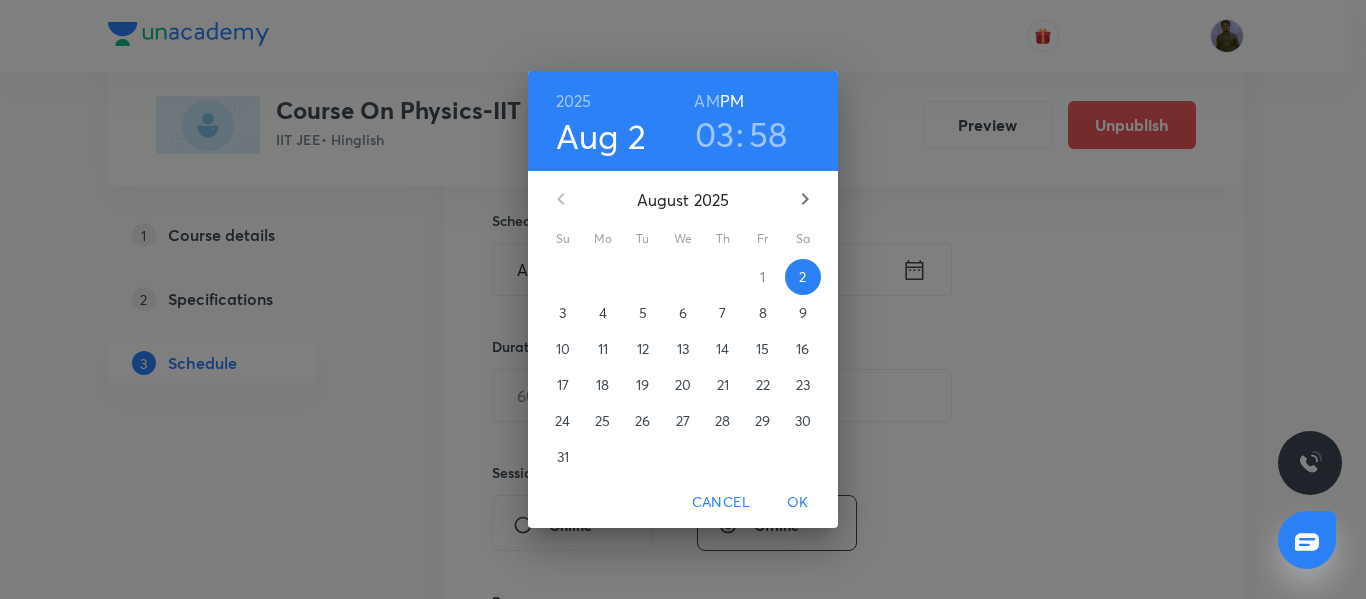 click on "3" at bounding box center (563, 313) 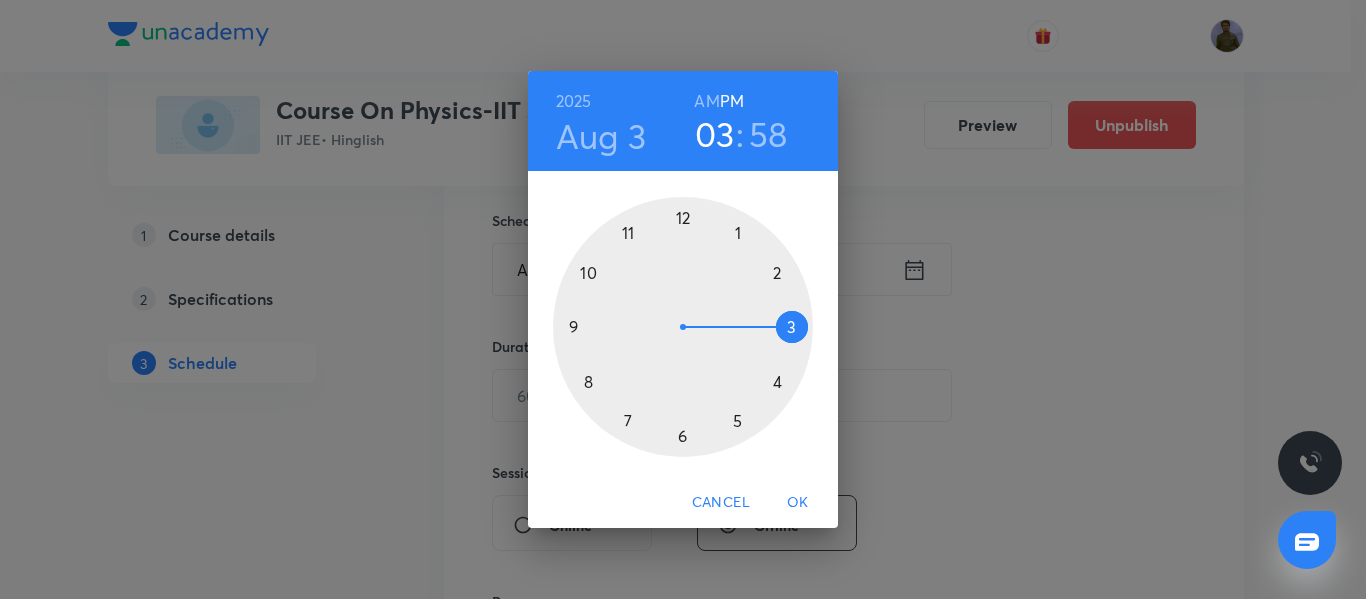 click at bounding box center [683, 327] 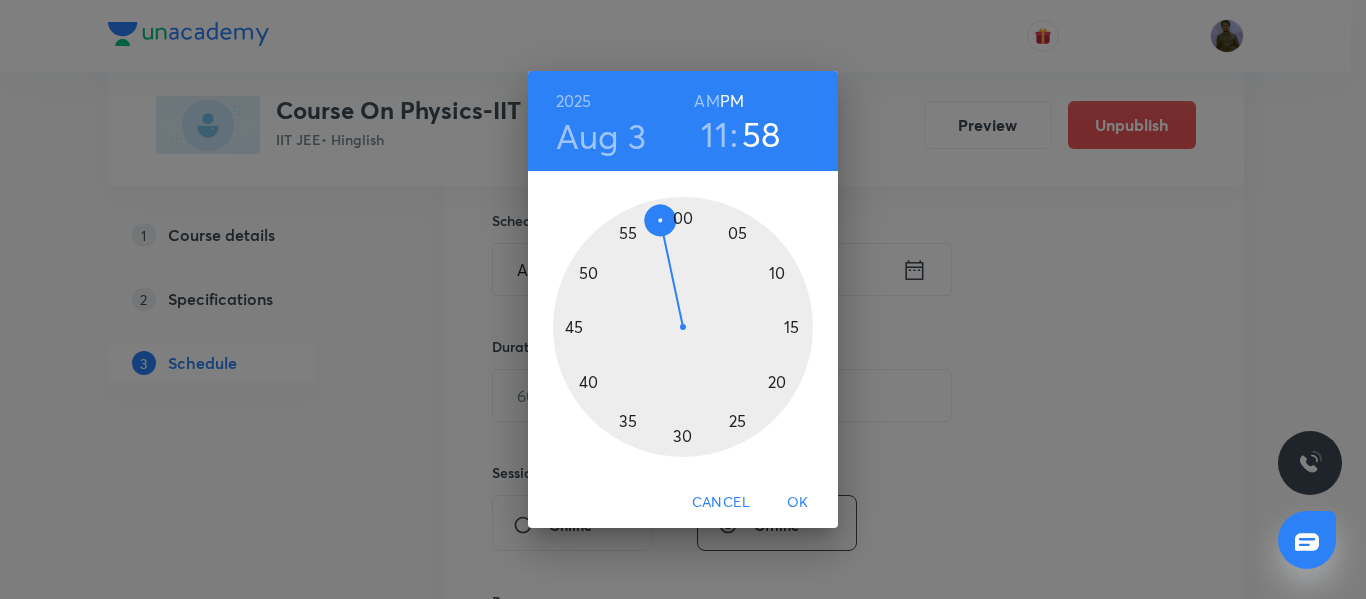 click on "AM" at bounding box center [706, 101] 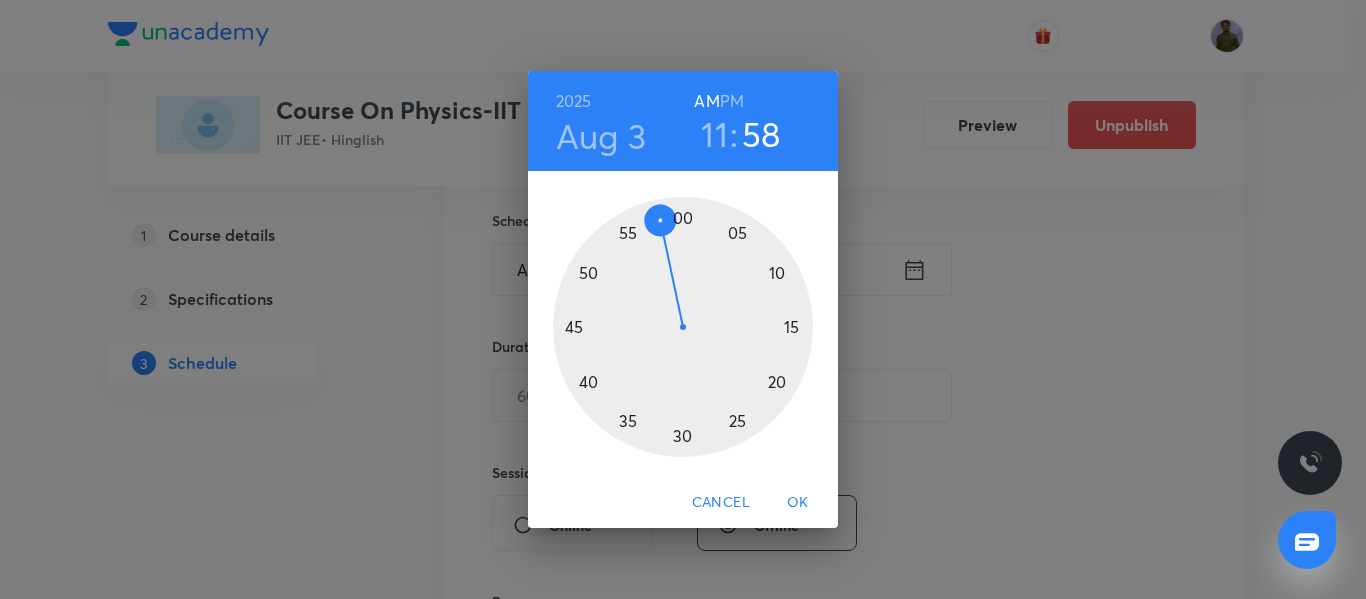 click at bounding box center (683, 327) 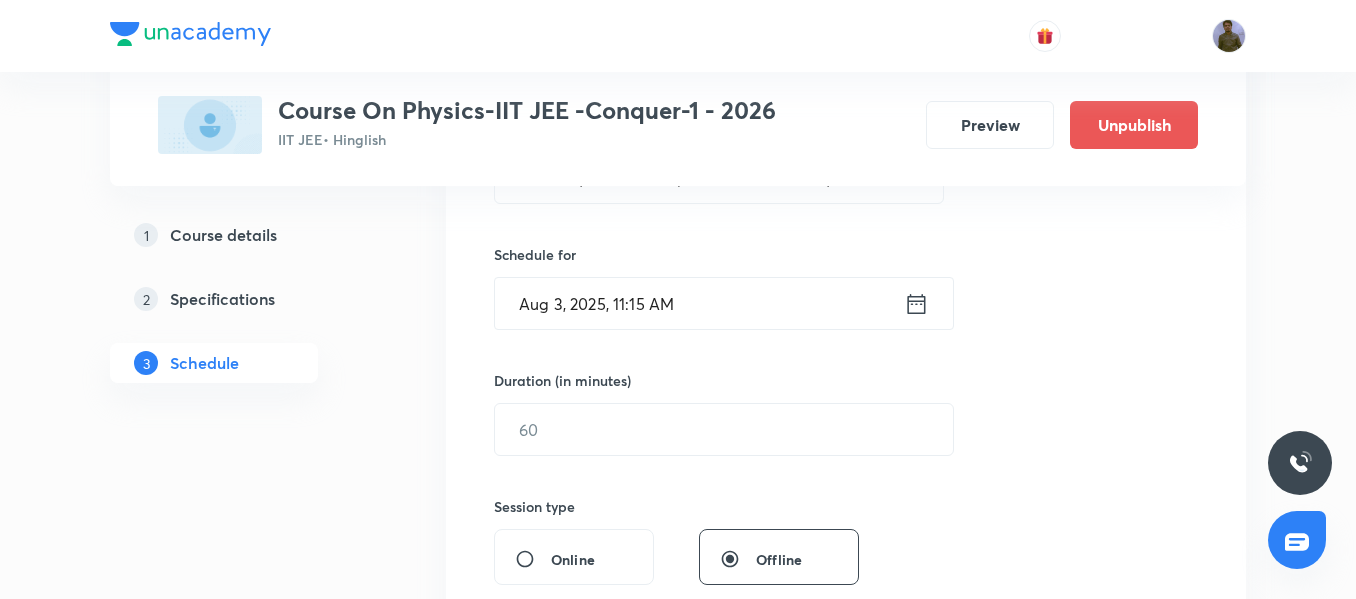 scroll, scrollTop: 483, scrollLeft: 0, axis: vertical 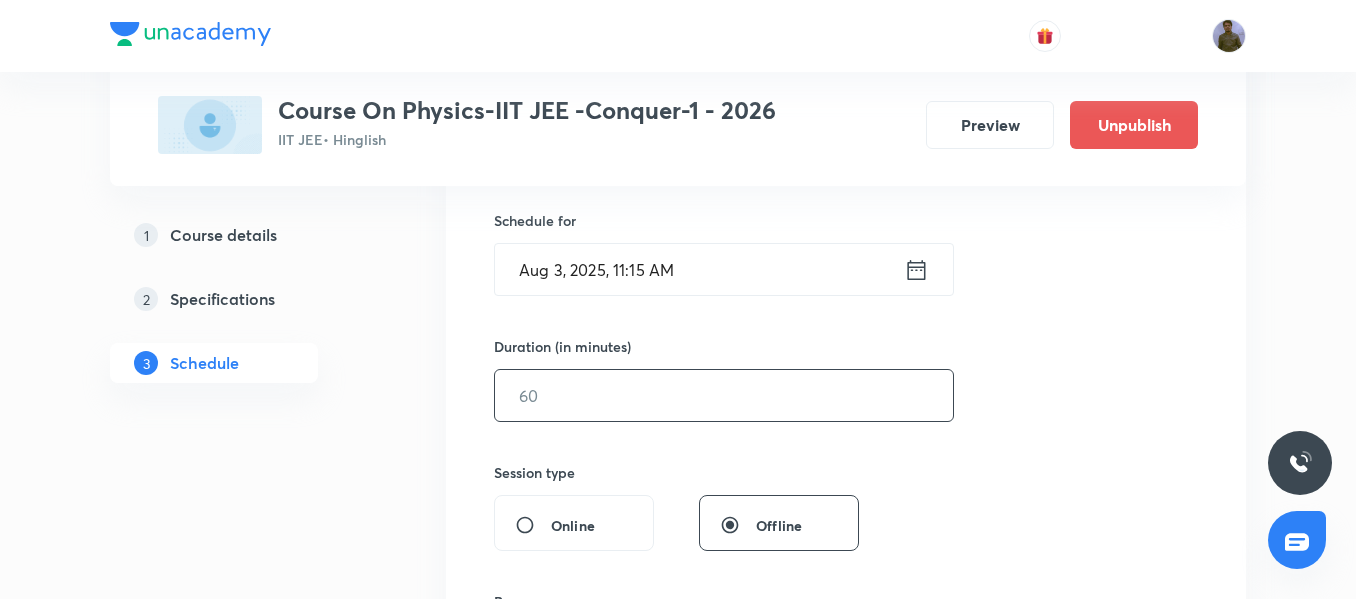 click at bounding box center [724, 395] 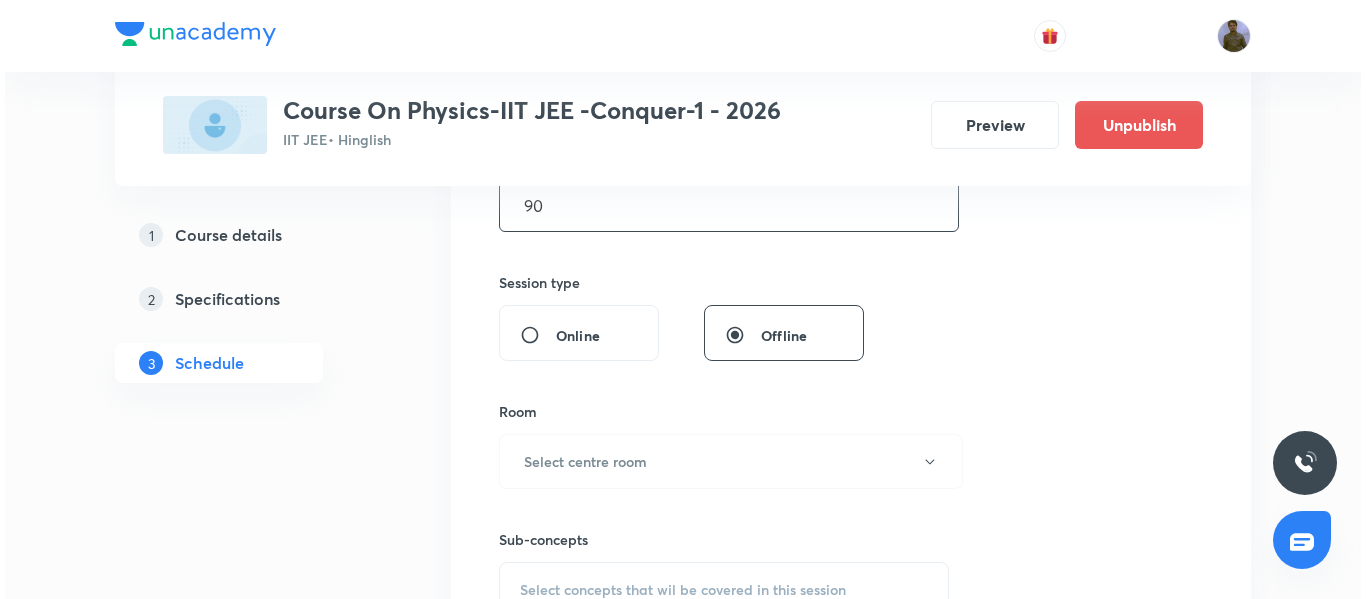 scroll, scrollTop: 783, scrollLeft: 0, axis: vertical 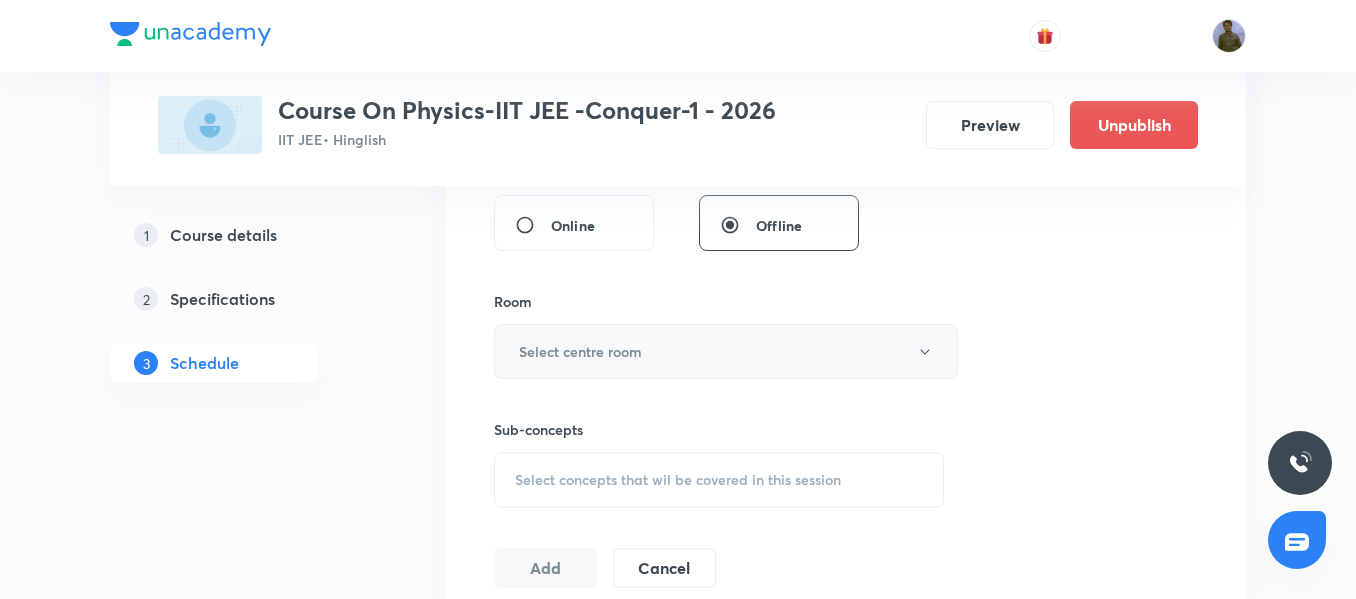 type on "90" 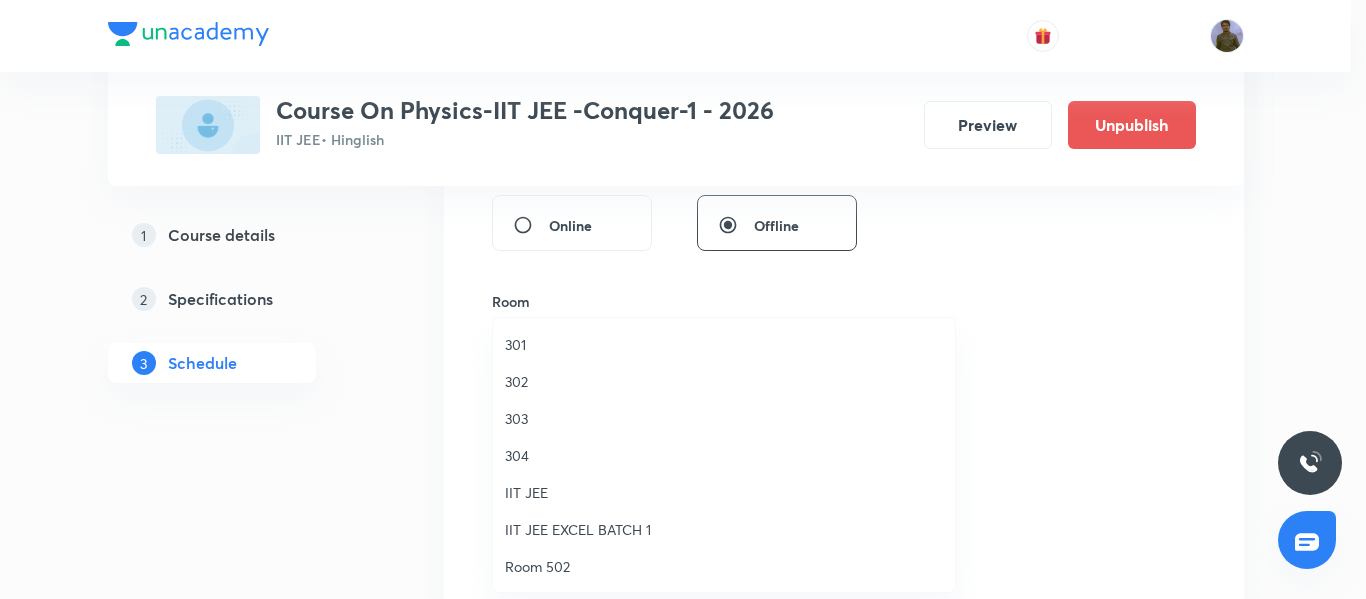 scroll, scrollTop: 100, scrollLeft: 0, axis: vertical 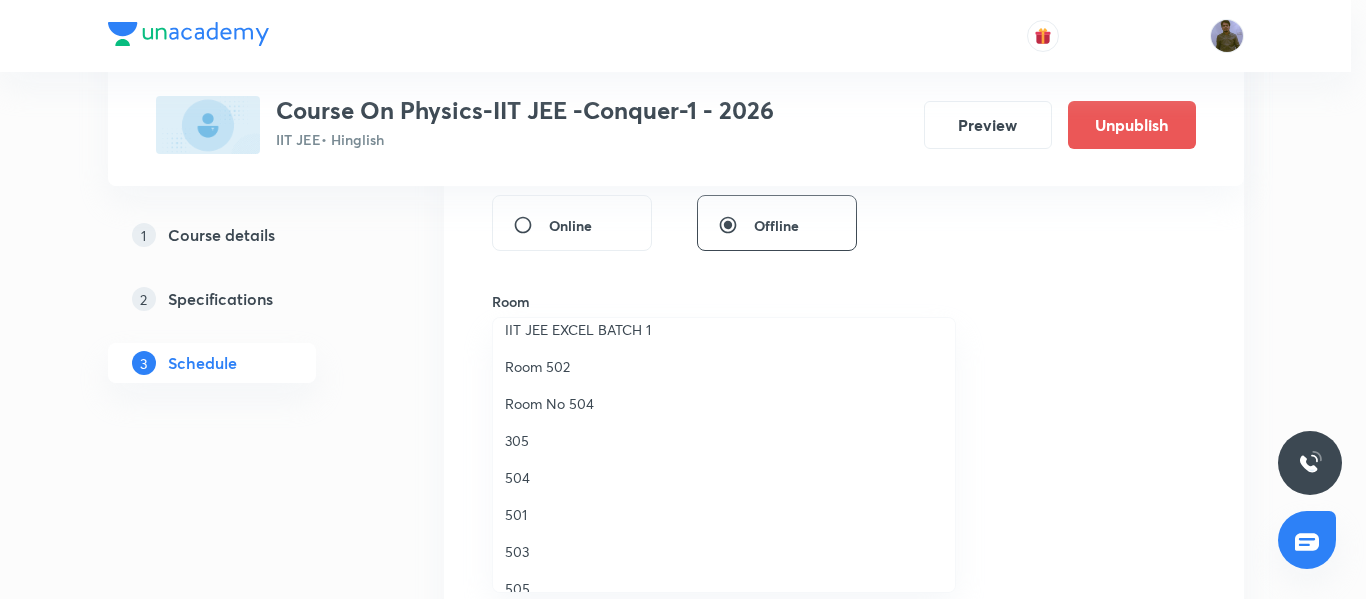click on "Room 502" at bounding box center (724, 366) 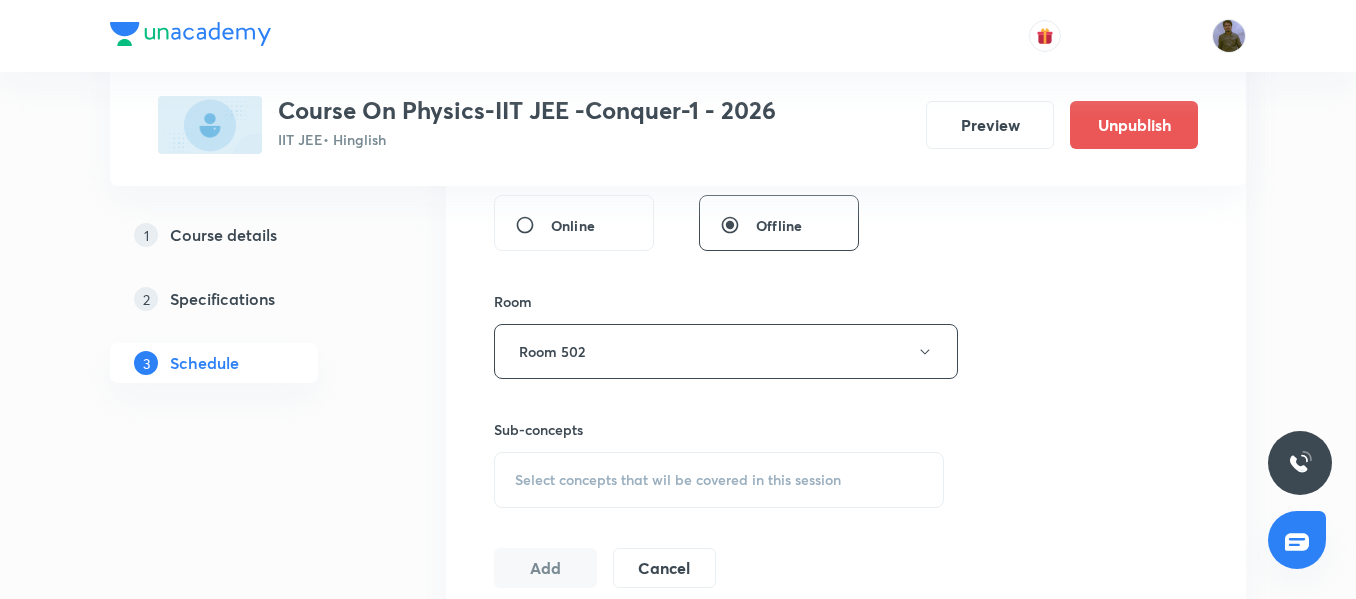 scroll, scrollTop: 883, scrollLeft: 0, axis: vertical 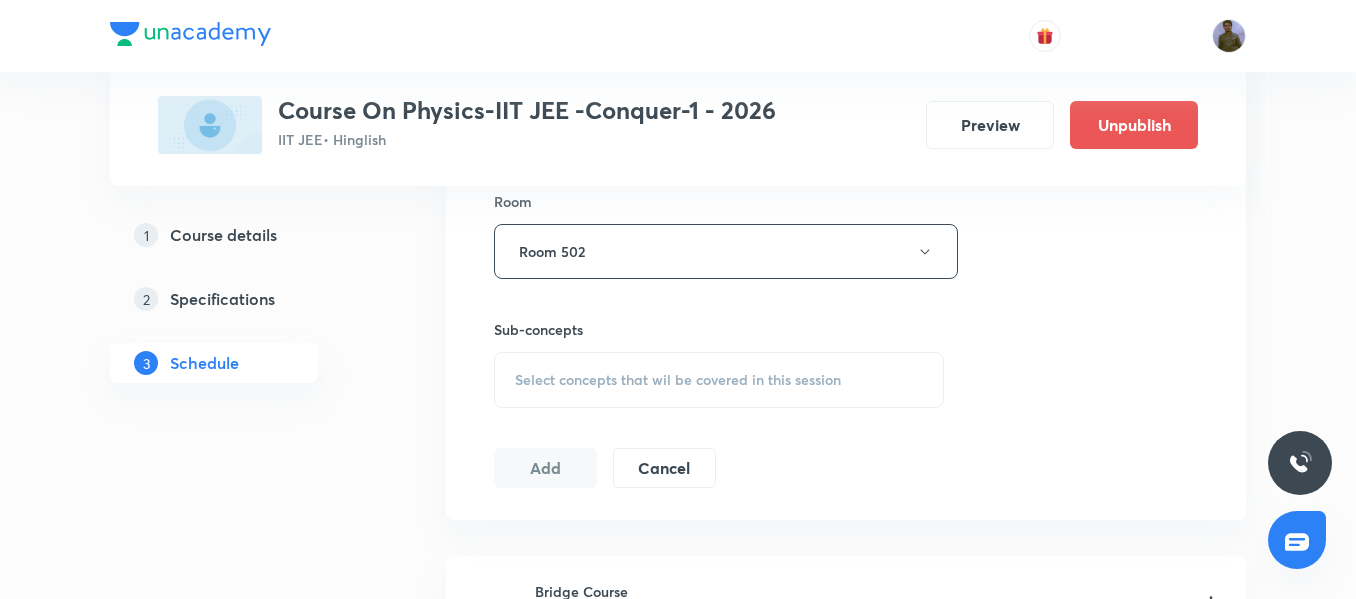 click on "Sub-concepts Select concepts that wil be covered in this session" at bounding box center [719, 363] 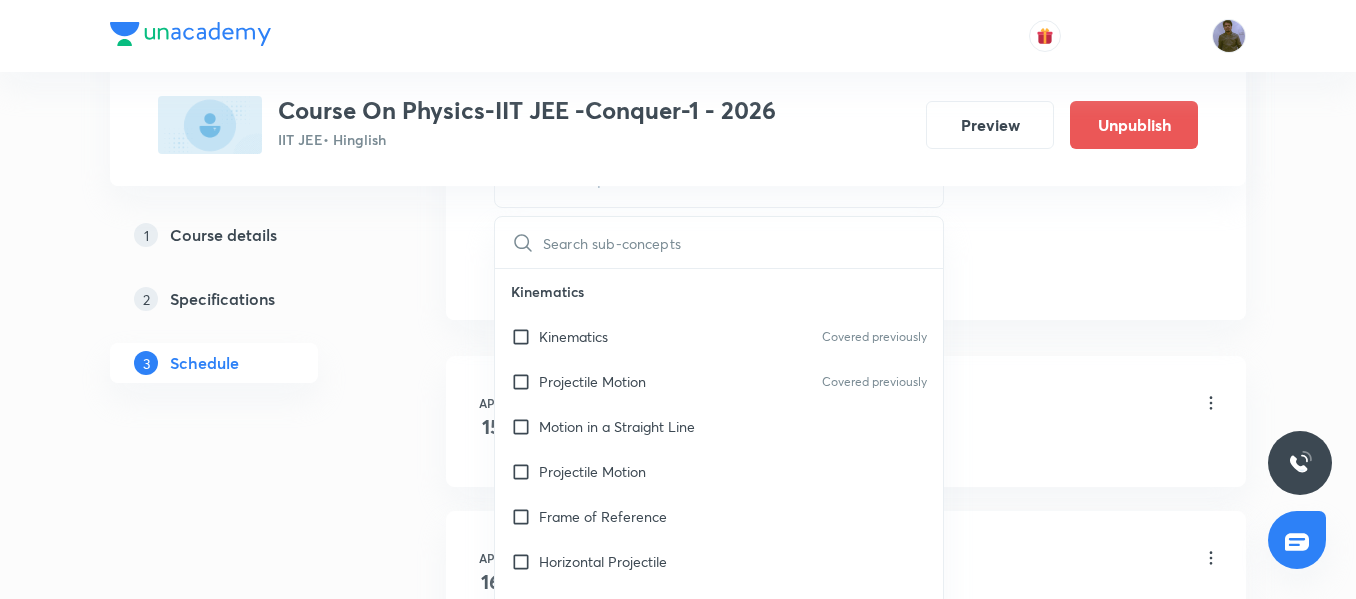 scroll, scrollTop: 883, scrollLeft: 0, axis: vertical 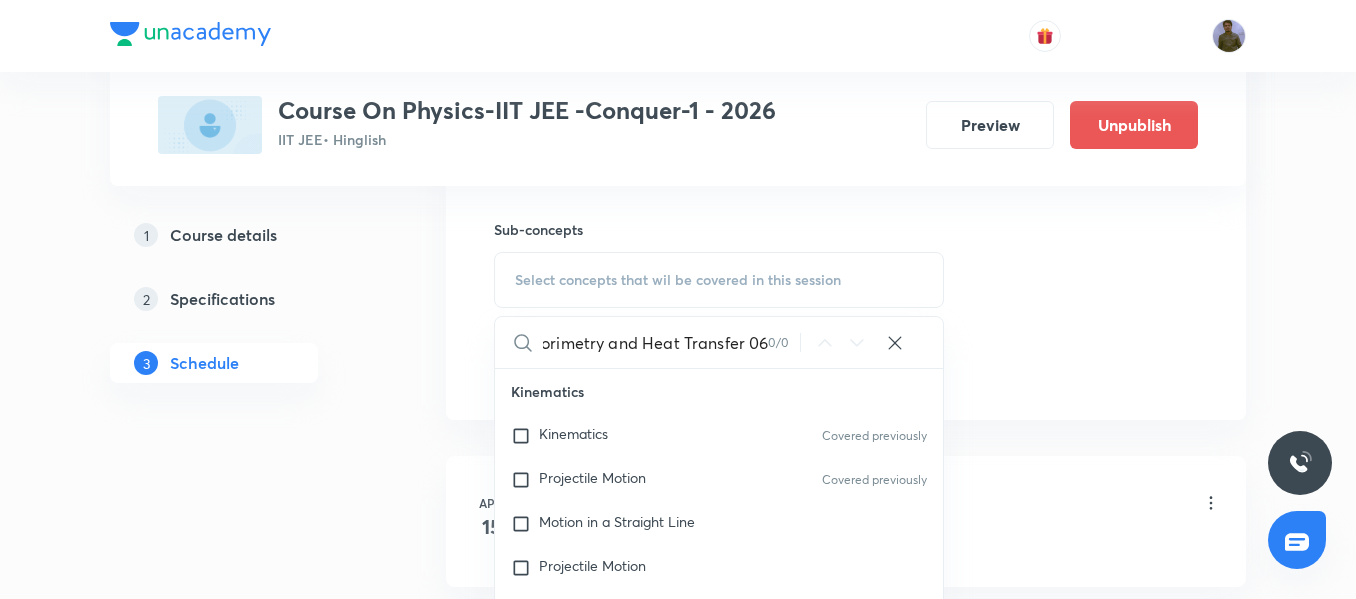 drag, startPoint x: 747, startPoint y: 345, endPoint x: 771, endPoint y: 345, distance: 24 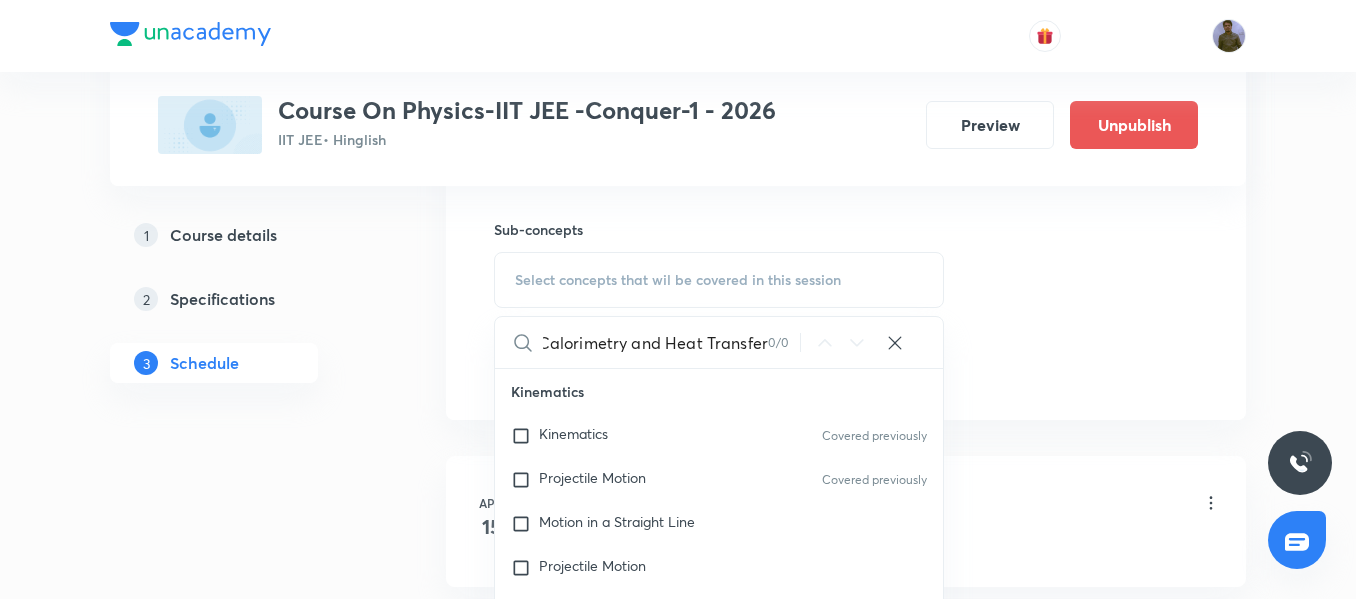scroll, scrollTop: 0, scrollLeft: 230, axis: horizontal 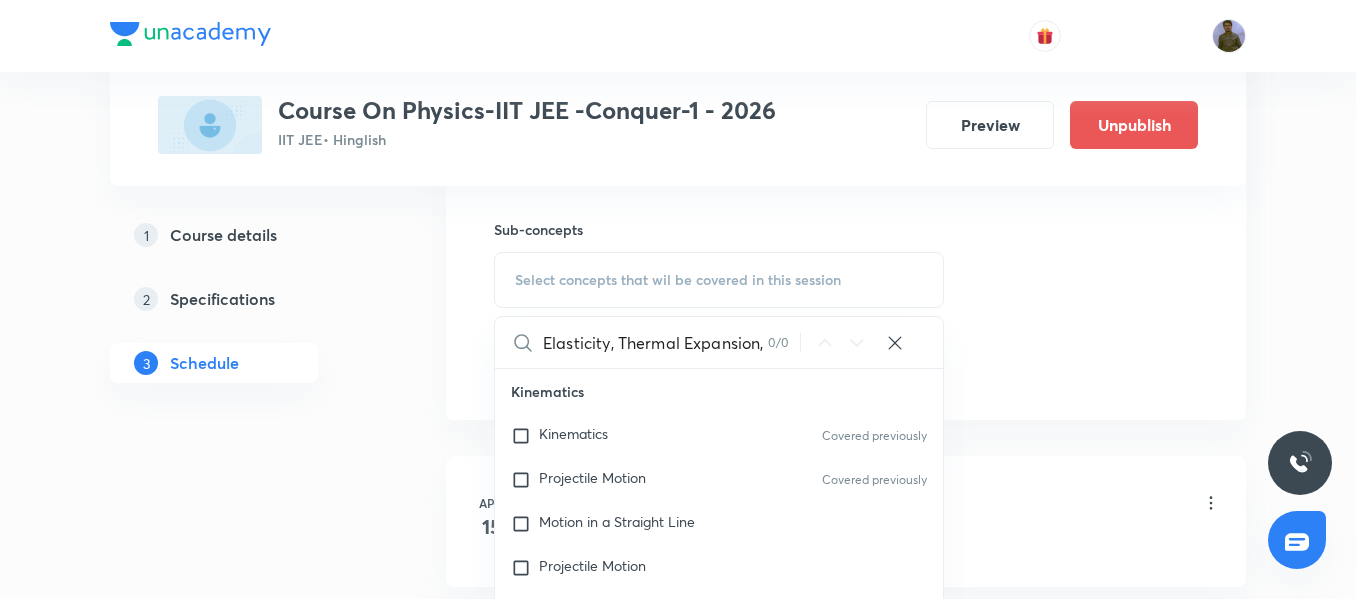 drag, startPoint x: 541, startPoint y: 341, endPoint x: 711, endPoint y: 339, distance: 170.01176 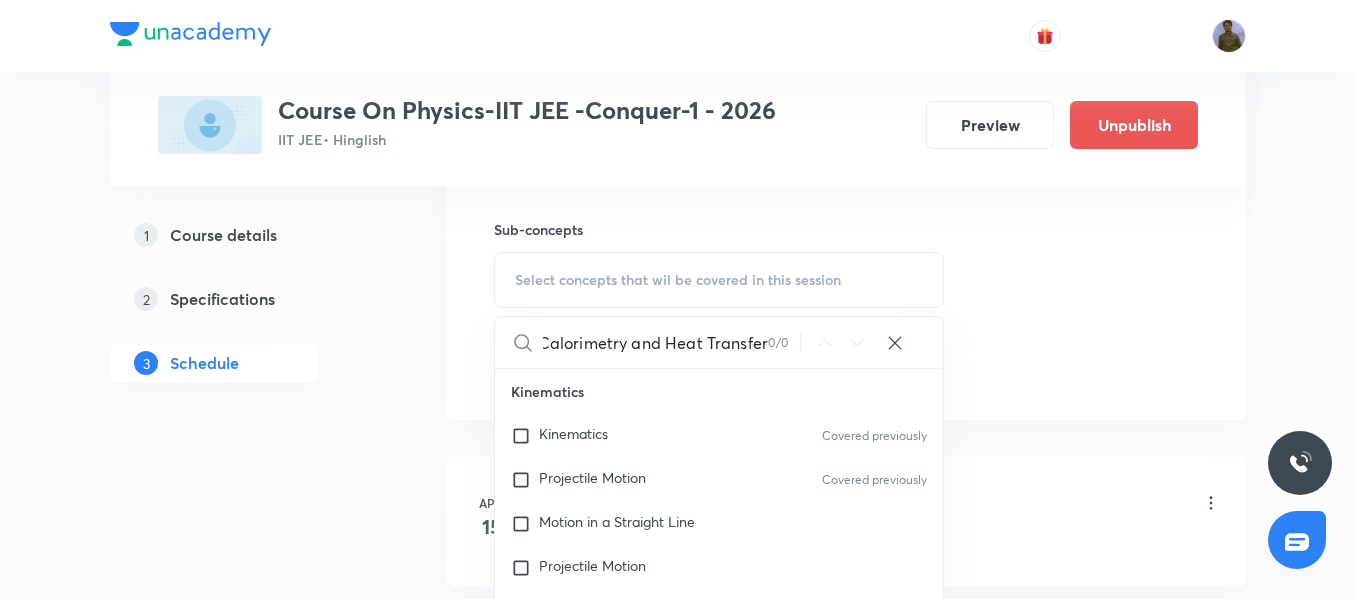 drag, startPoint x: 659, startPoint y: 344, endPoint x: 785, endPoint y: 341, distance: 126.035706 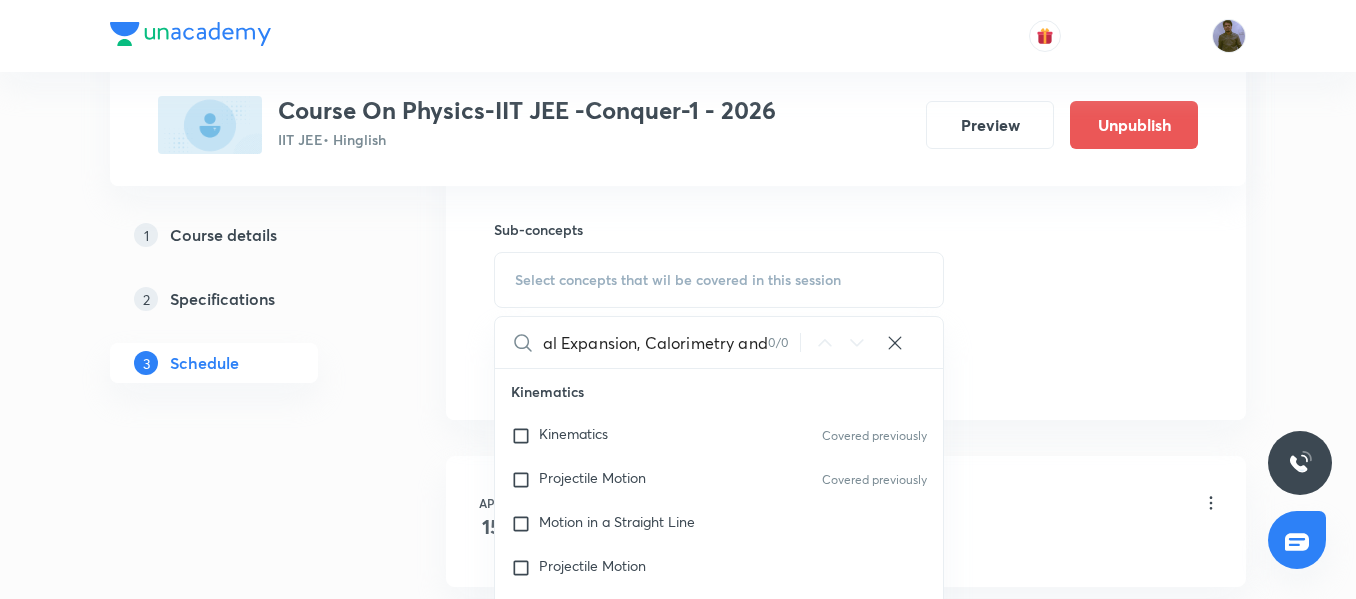 scroll, scrollTop: 0, scrollLeft: 124, axis: horizontal 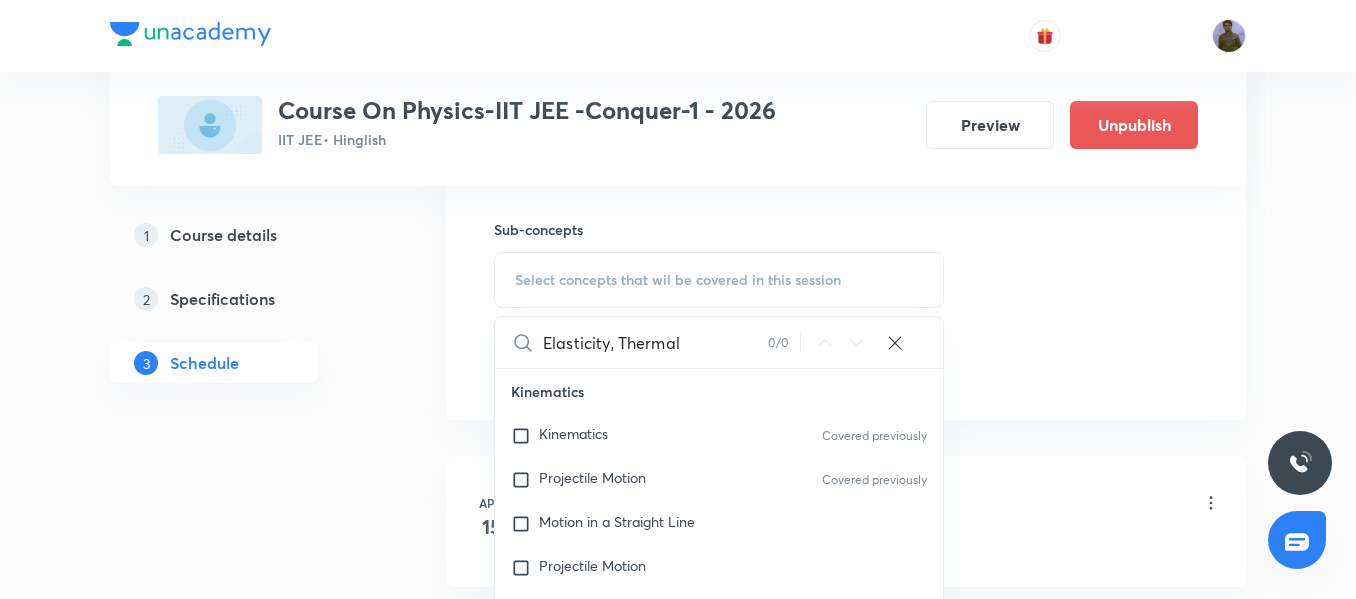 click on "Elasticity, Thermal" at bounding box center [655, 342] 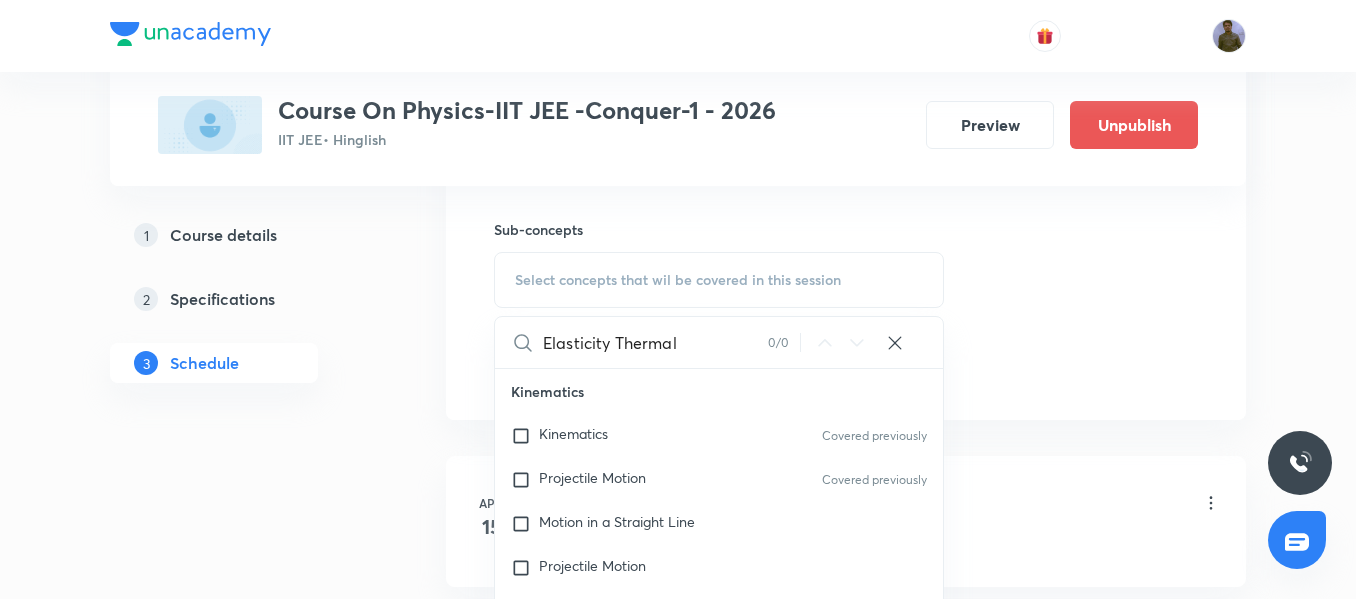 drag, startPoint x: 615, startPoint y: 341, endPoint x: 699, endPoint y: 343, distance: 84.0238 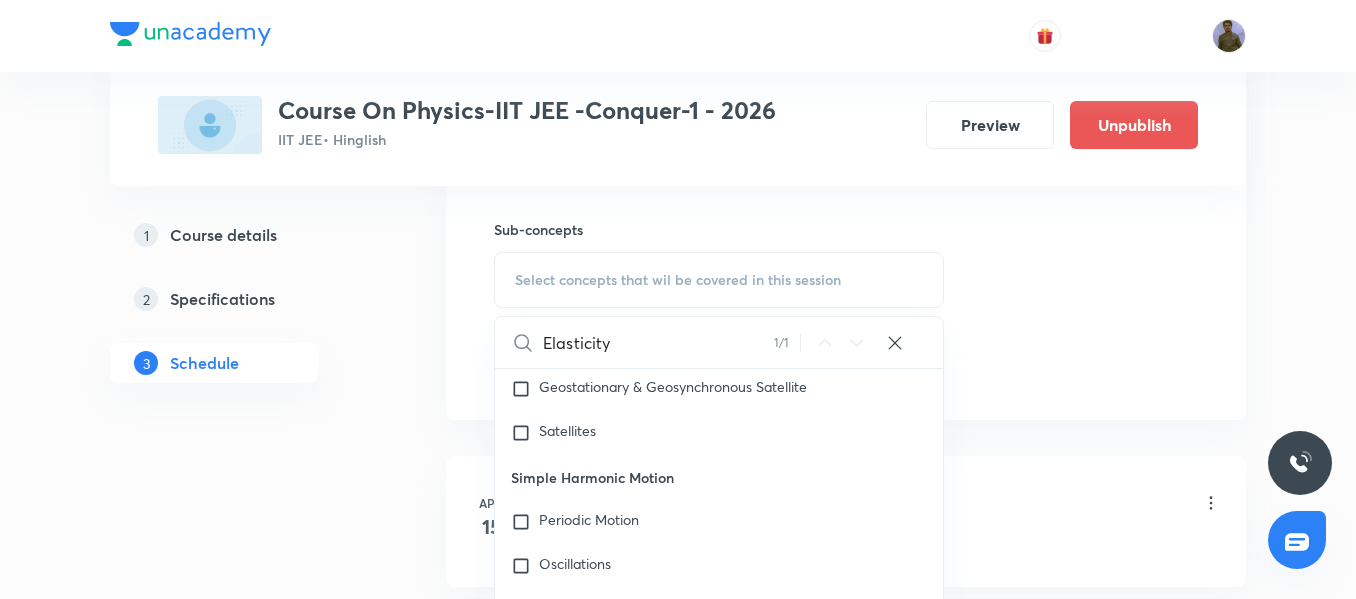 scroll, scrollTop: 7947, scrollLeft: 0, axis: vertical 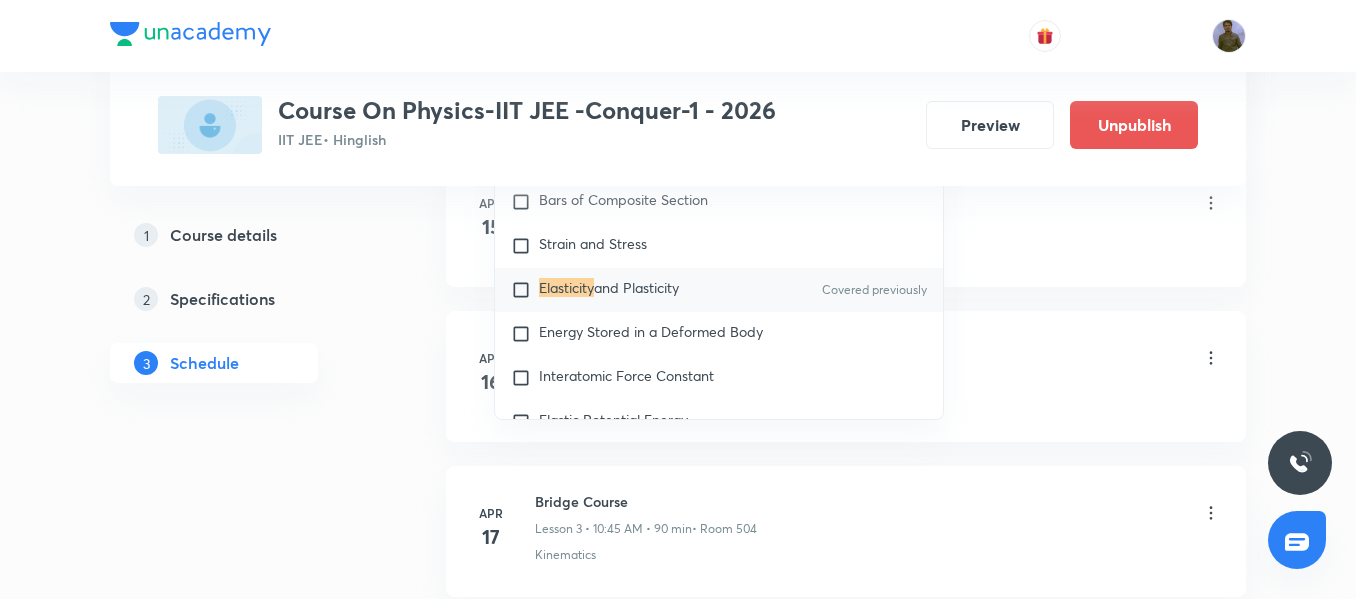 type on "Elasticity" 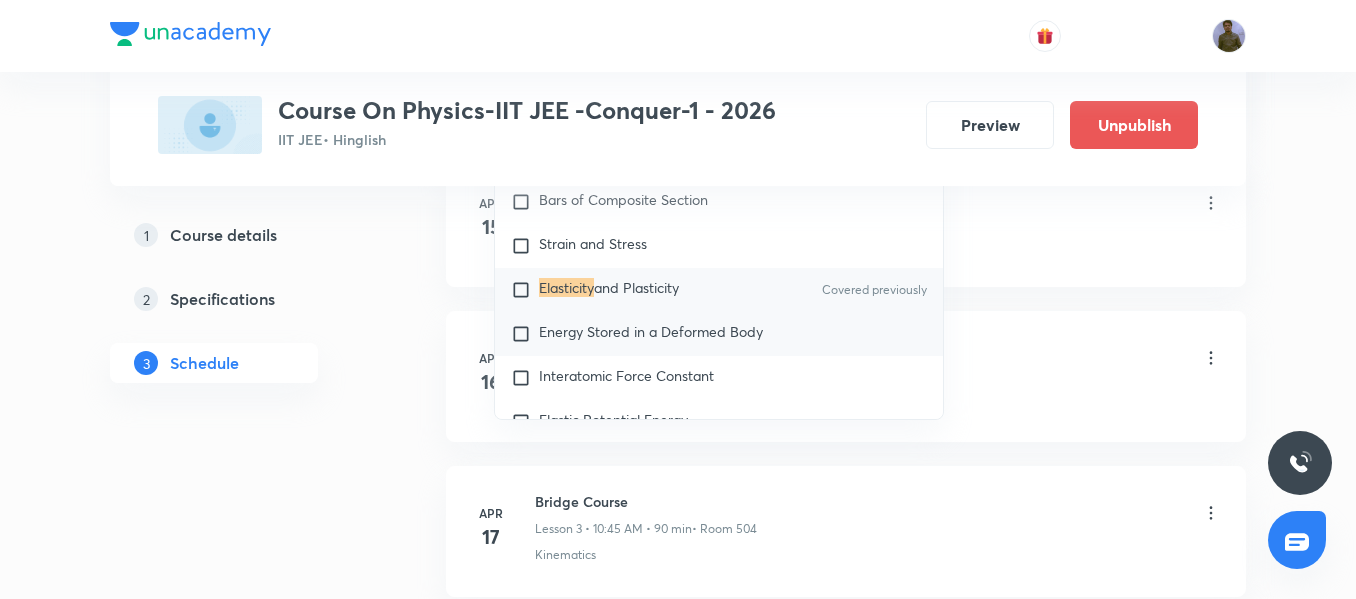 checkbox on "true" 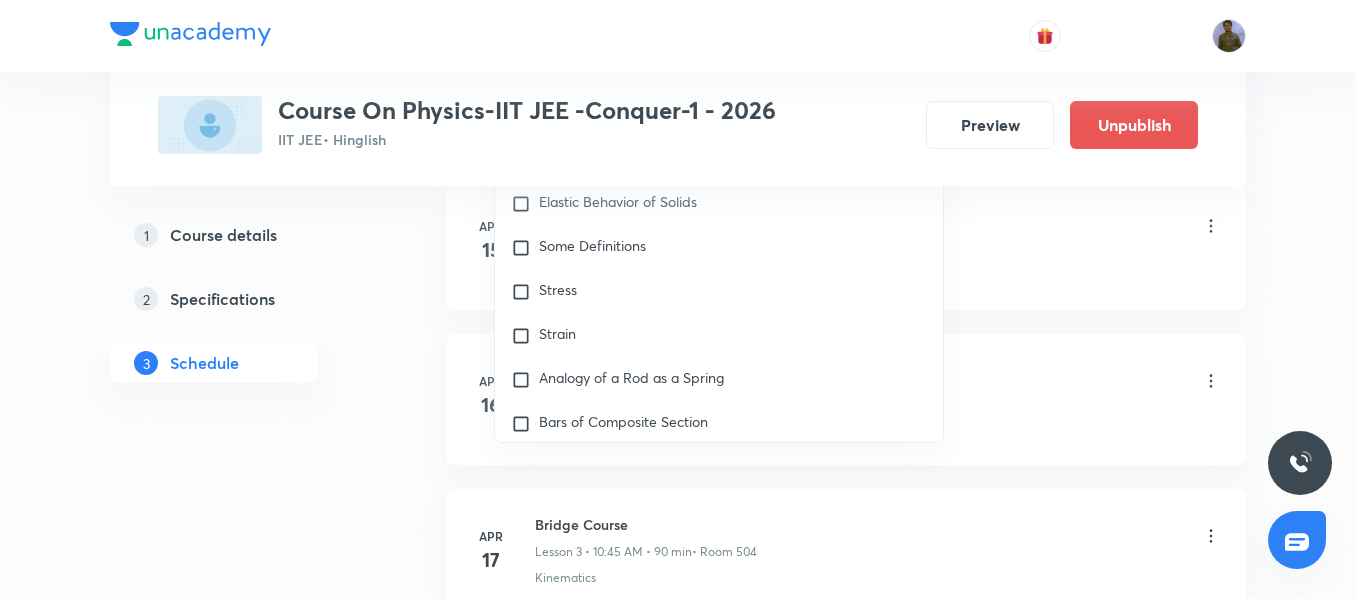 scroll, scrollTop: 7747, scrollLeft: 0, axis: vertical 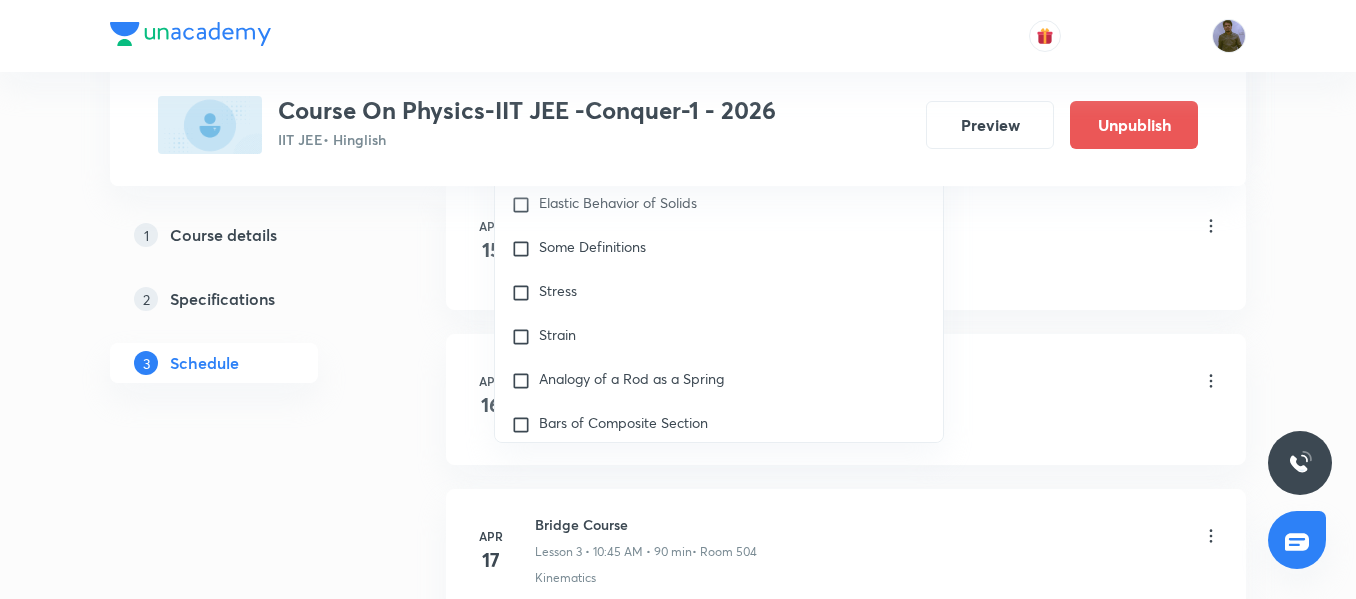click on "Apr 16 Bridge Course Lesson 2 • 10:45 AM • 90 min  • Room 504 Kinematics" at bounding box center (846, 399) 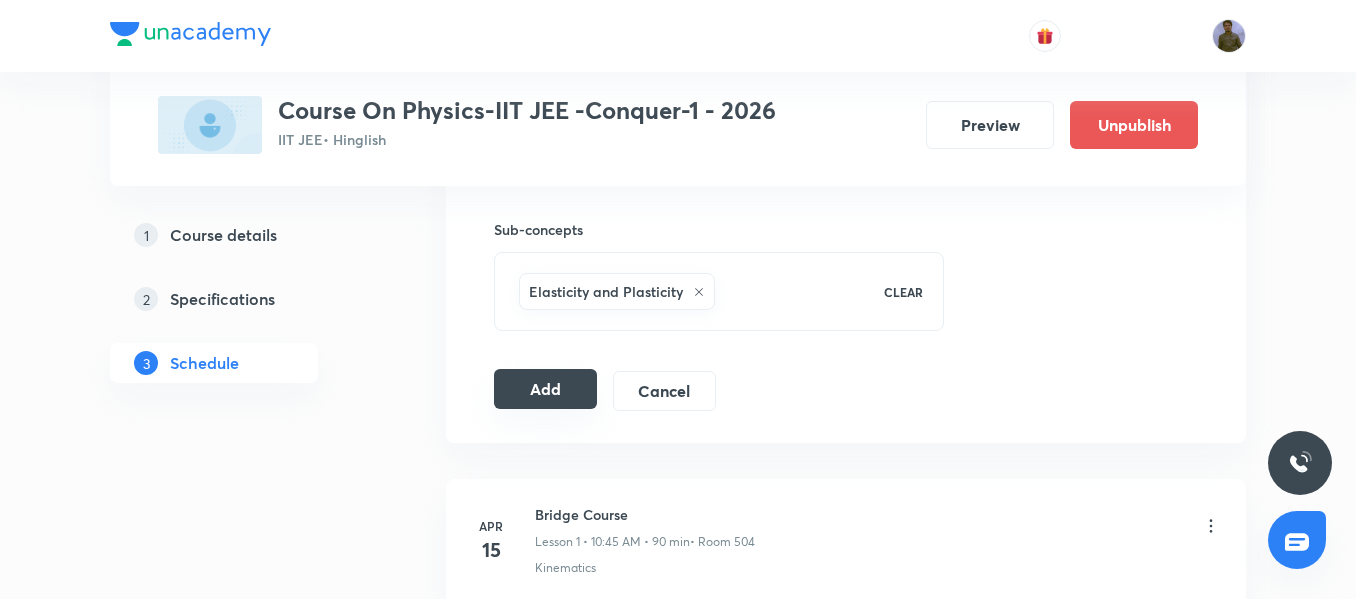 click on "Add" at bounding box center [545, 389] 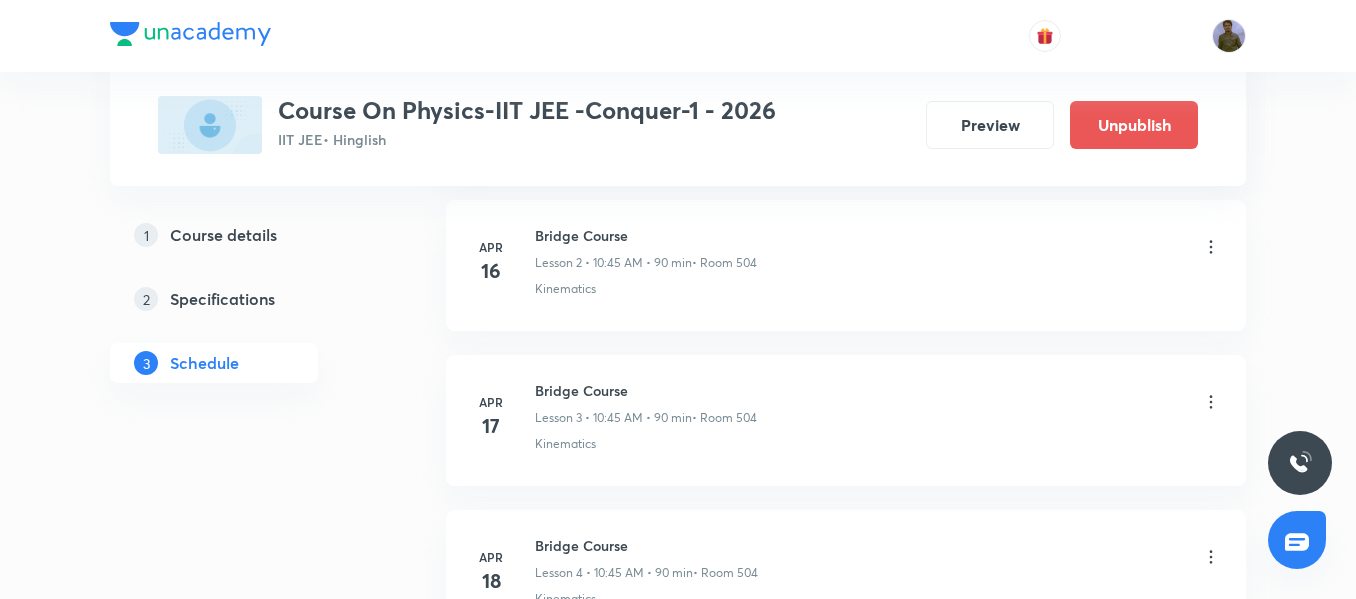 scroll, scrollTop: 583, scrollLeft: 0, axis: vertical 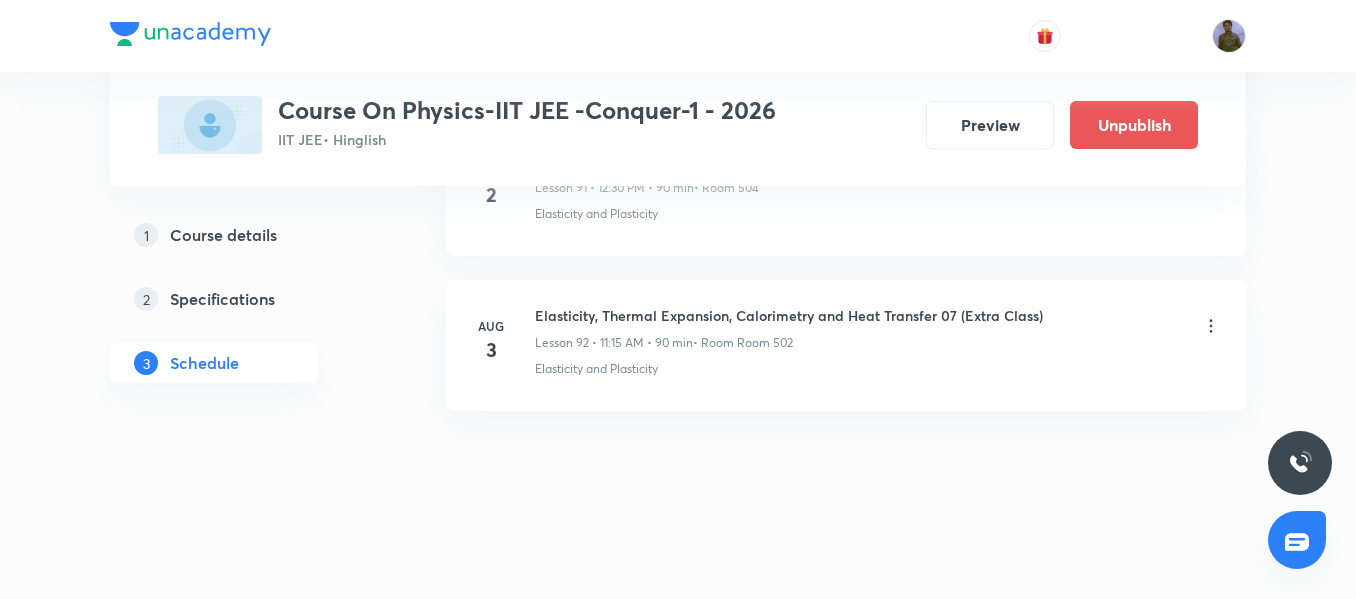 click on "Elasticity, Thermal Expansion, Calorimetry and Heat Transfer 07 (Extra Class)" at bounding box center [789, 315] 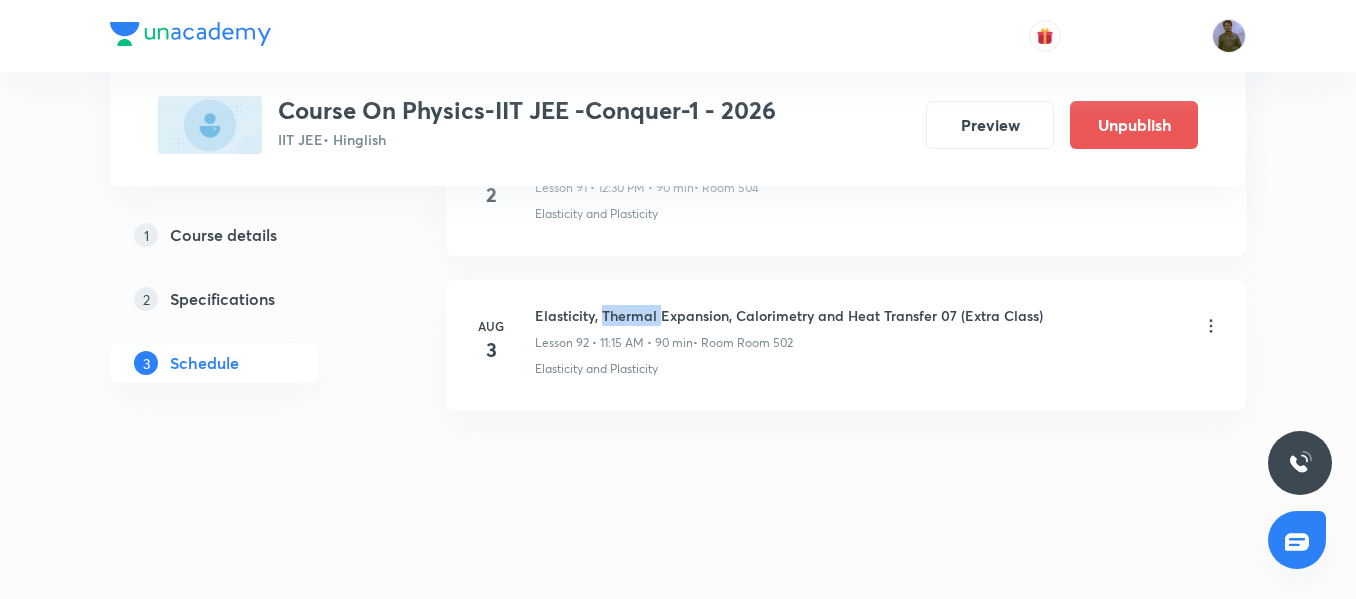 click on "Elasticity, Thermal Expansion, Calorimetry and Heat Transfer 07 (Extra Class)" at bounding box center [789, 315] 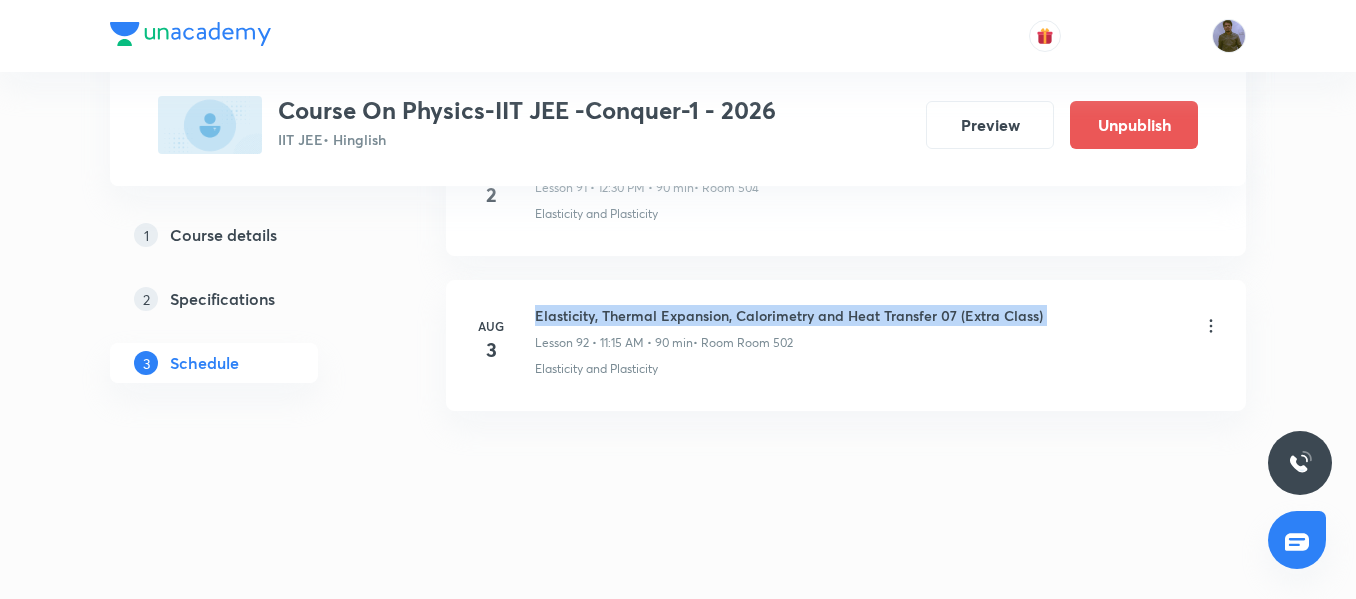 click on "Elasticity, Thermal Expansion, Calorimetry and Heat Transfer 07 (Extra Class)" at bounding box center (789, 315) 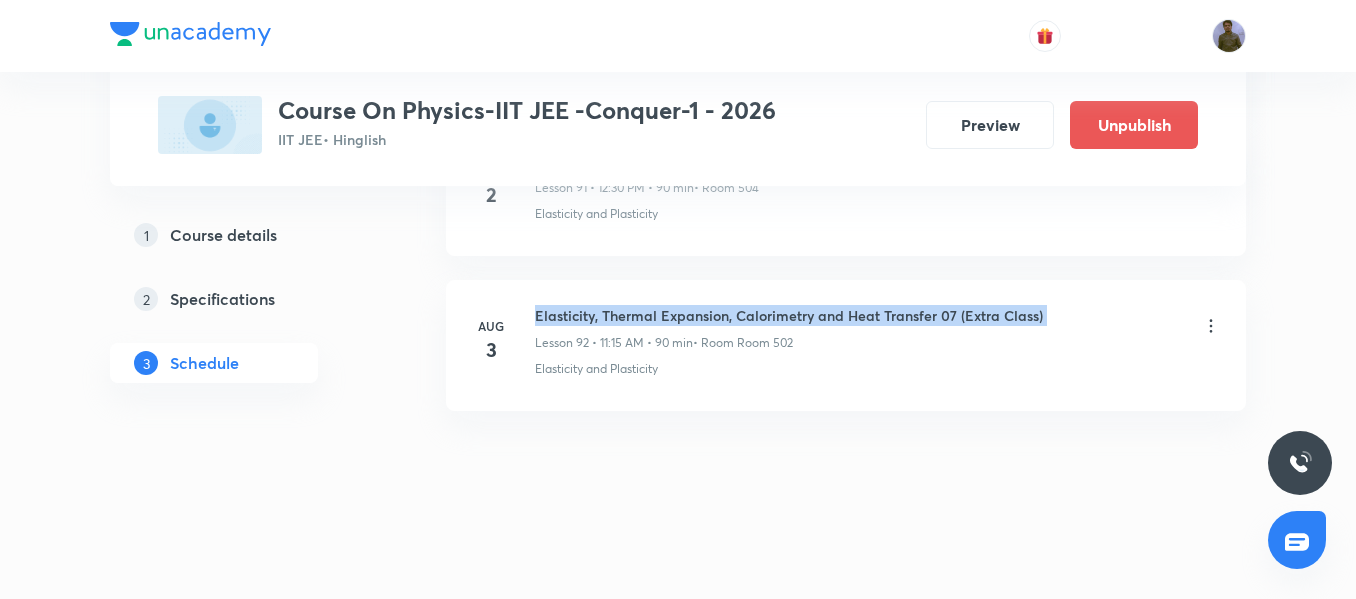 copy on "Elasticity, Thermal Expansion, Calorimetry and Heat Transfer 07 (Extra Class)" 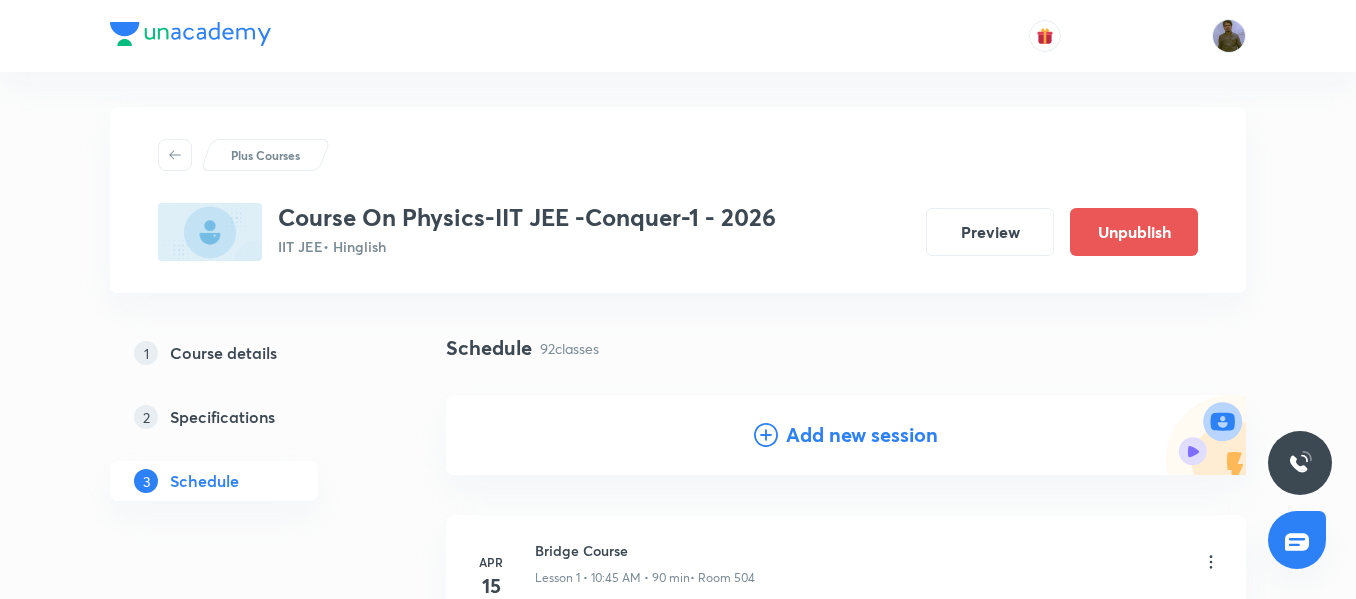 scroll, scrollTop: 0, scrollLeft: 0, axis: both 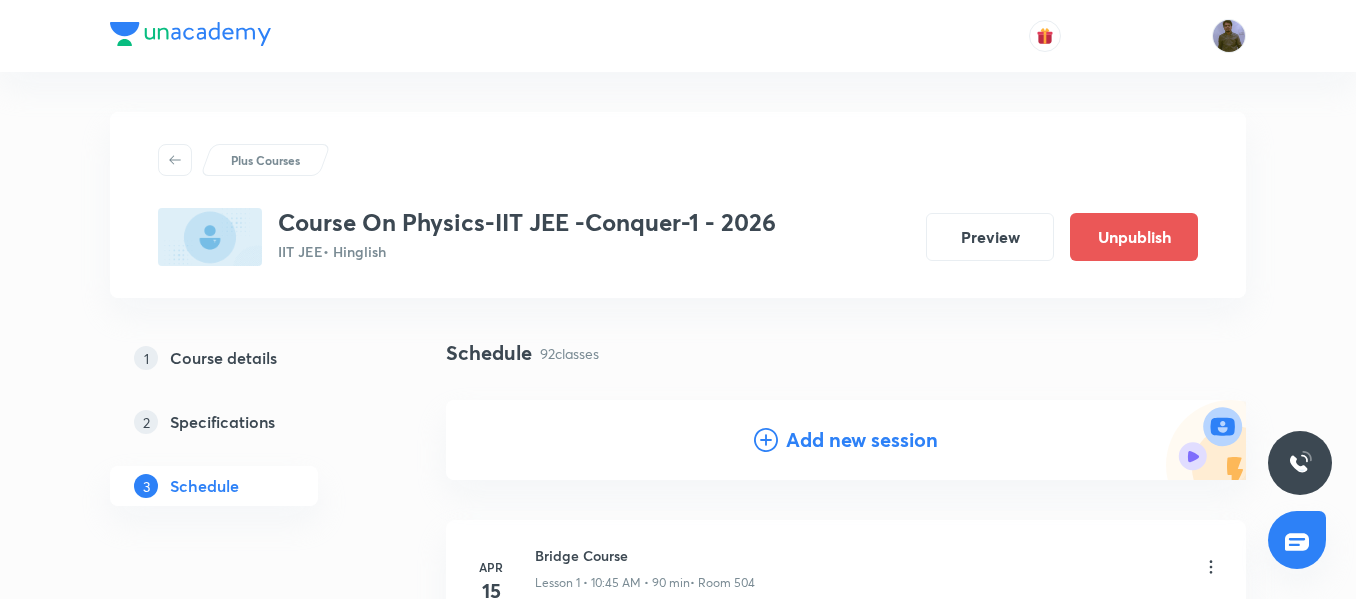 click on "Add new session" at bounding box center [862, 440] 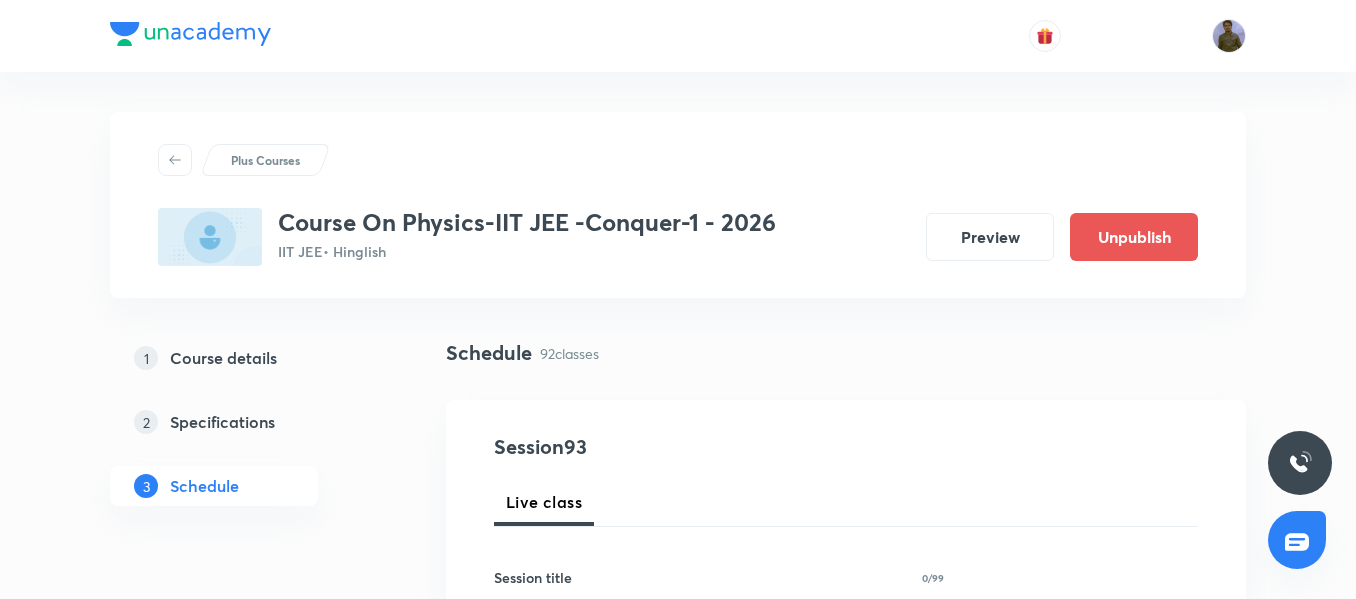 scroll, scrollTop: 200, scrollLeft: 0, axis: vertical 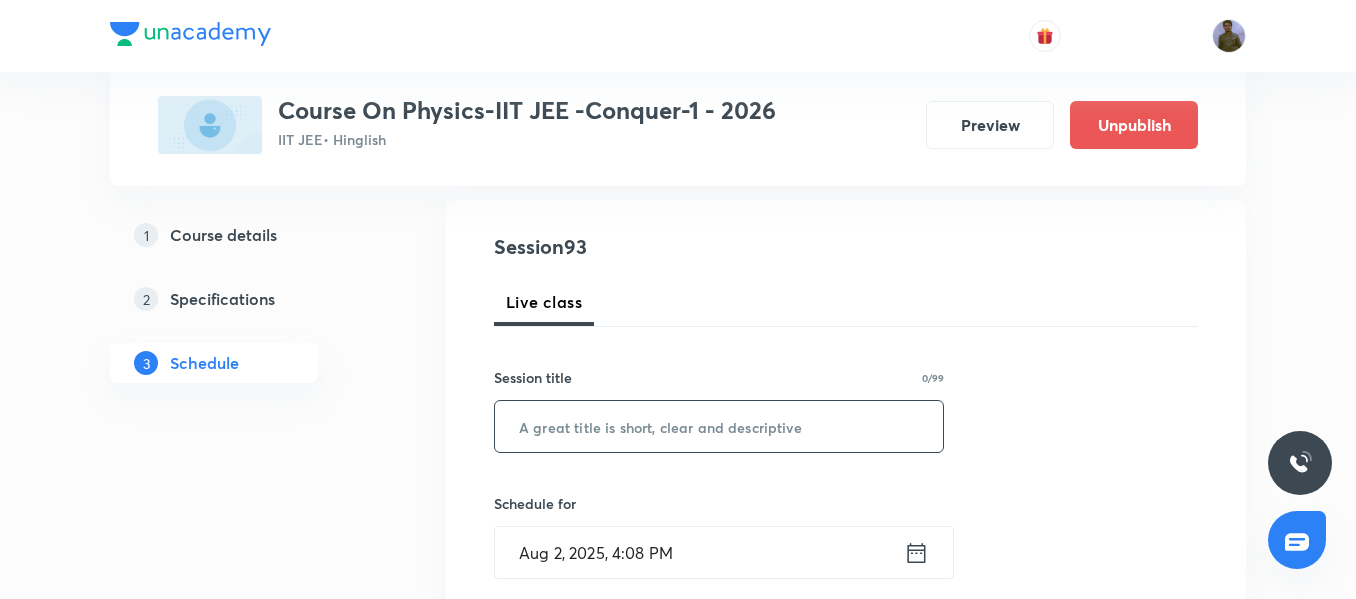 click at bounding box center [719, 426] 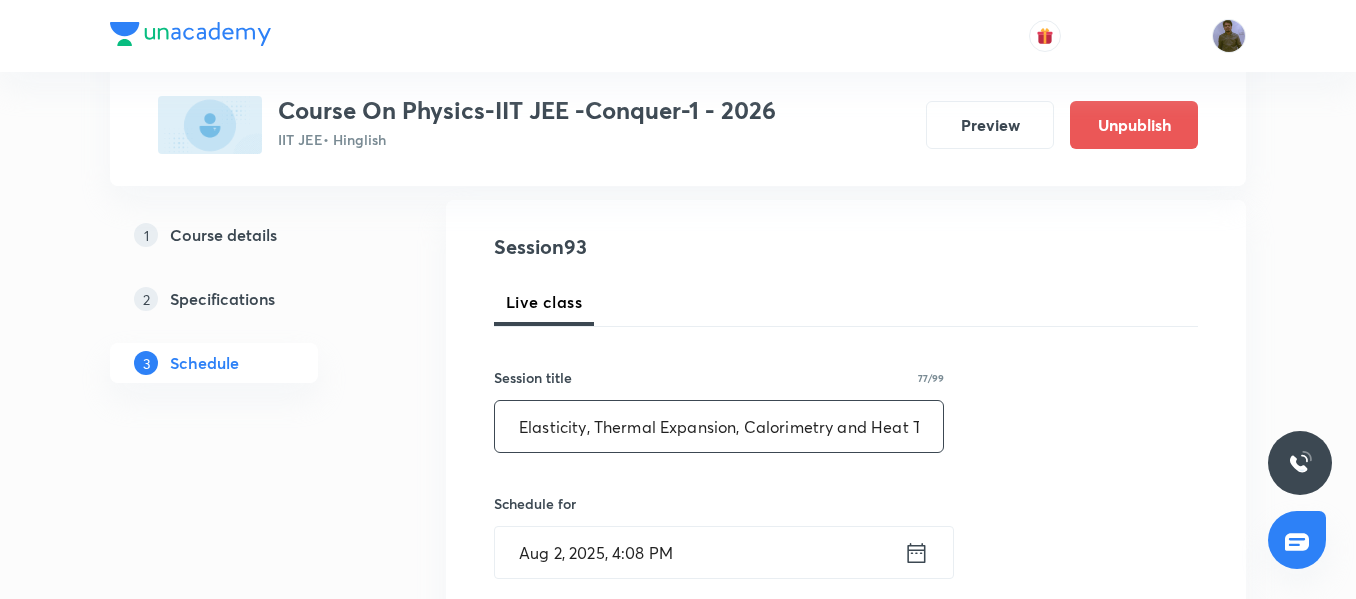 scroll, scrollTop: 0, scrollLeft: 174, axis: horizontal 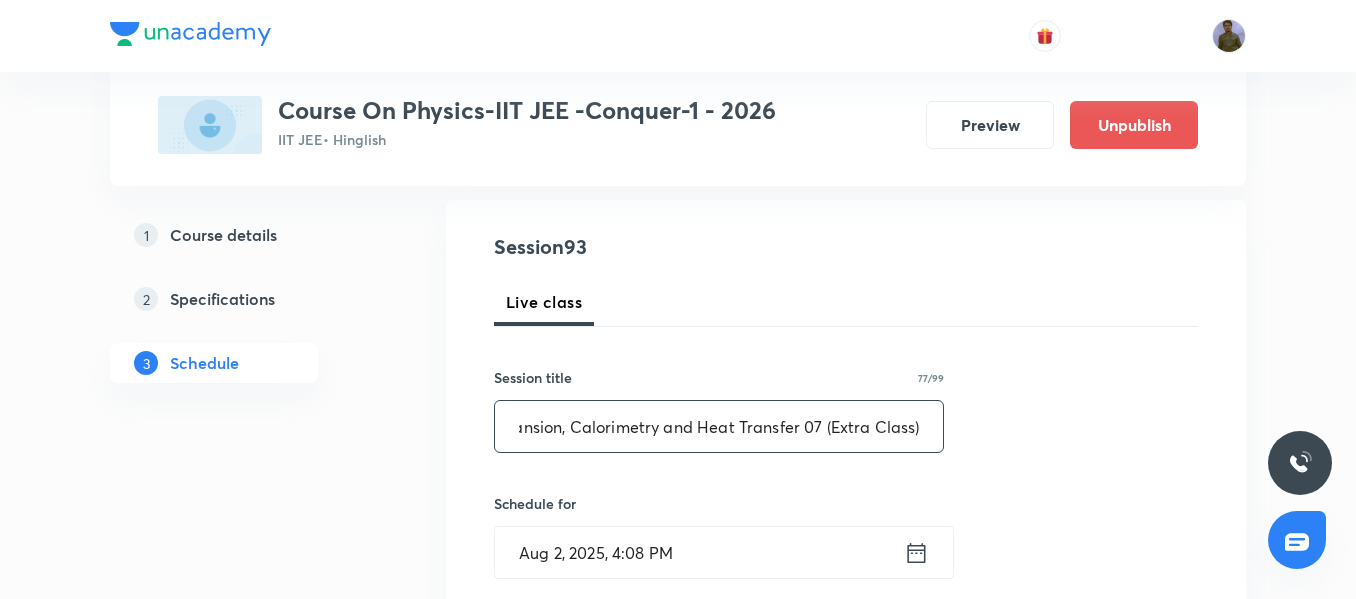 click on "Elasticity, Thermal Expansion, Calorimetry and Heat Transfer 07 (Extra Class)" at bounding box center [719, 426] 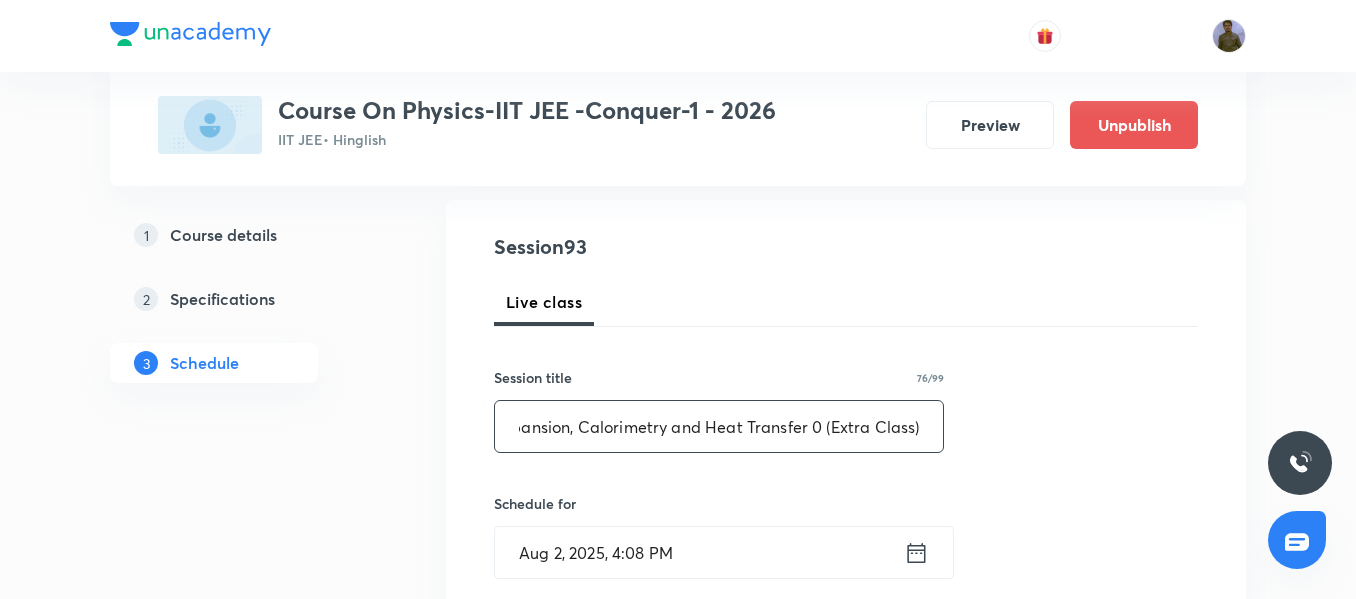 scroll, scrollTop: 0, scrollLeft: 167, axis: horizontal 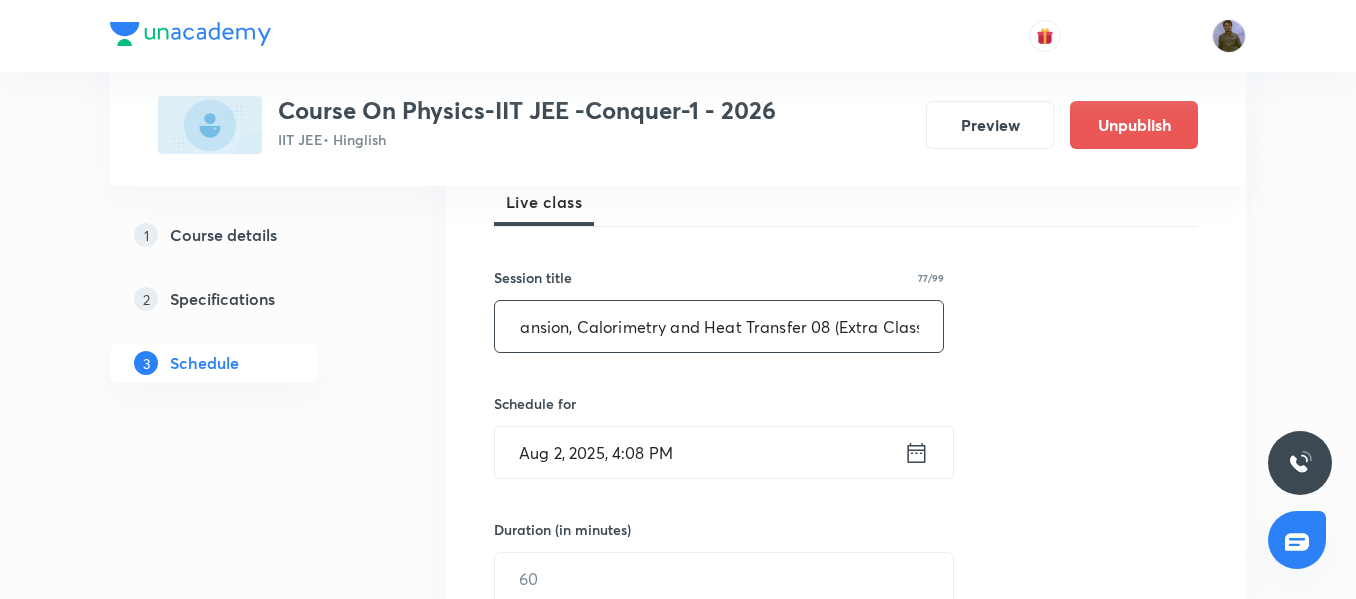 type on "Elasticity, Thermal Expansion, Calorimetry and Heat Transfer 08 (Extra Class)" 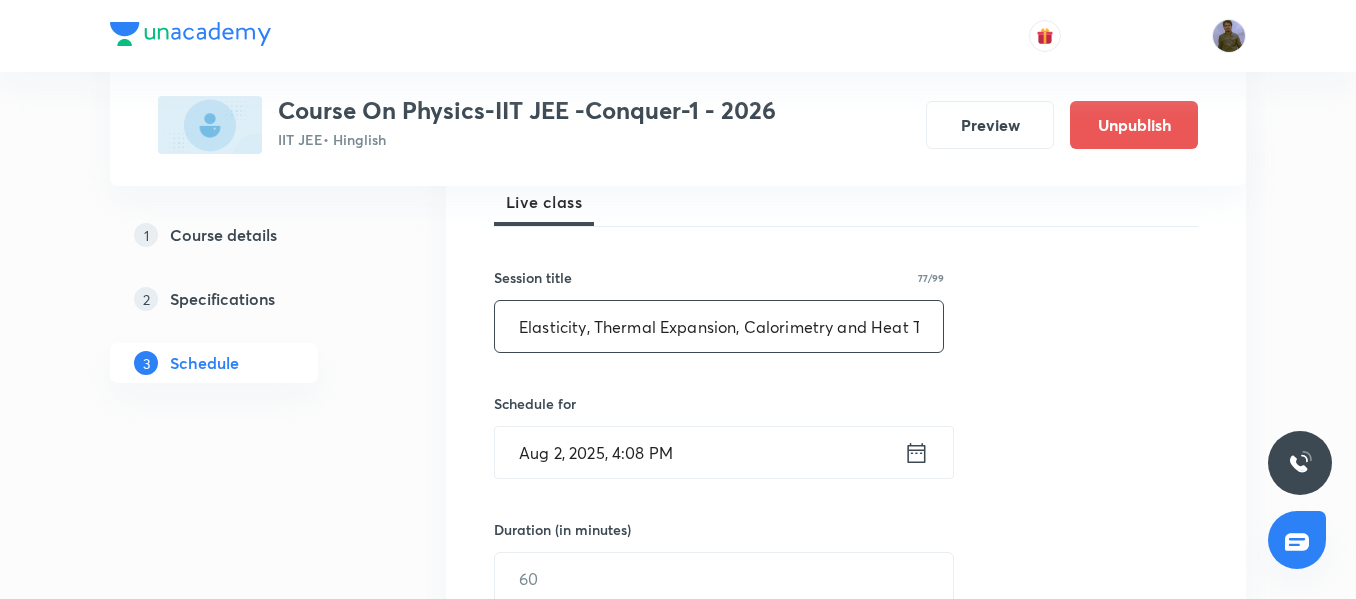click on "Aug 2, 2025, 4:08 PM" at bounding box center [699, 452] 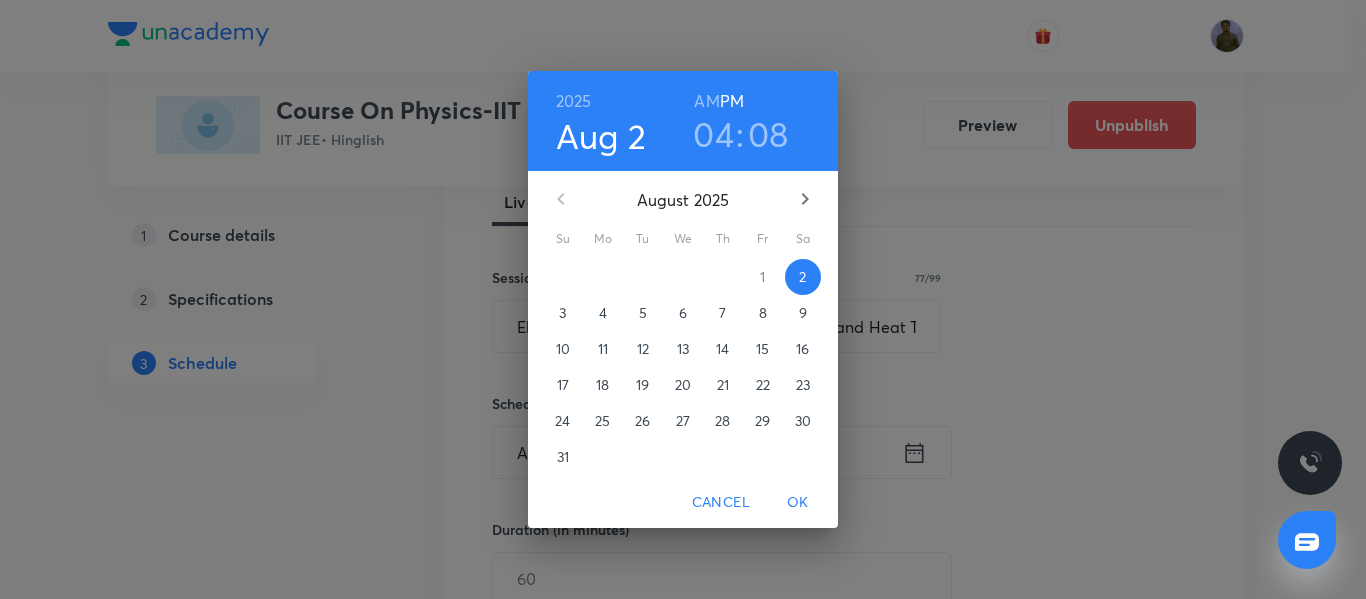 click on "3" at bounding box center [563, 313] 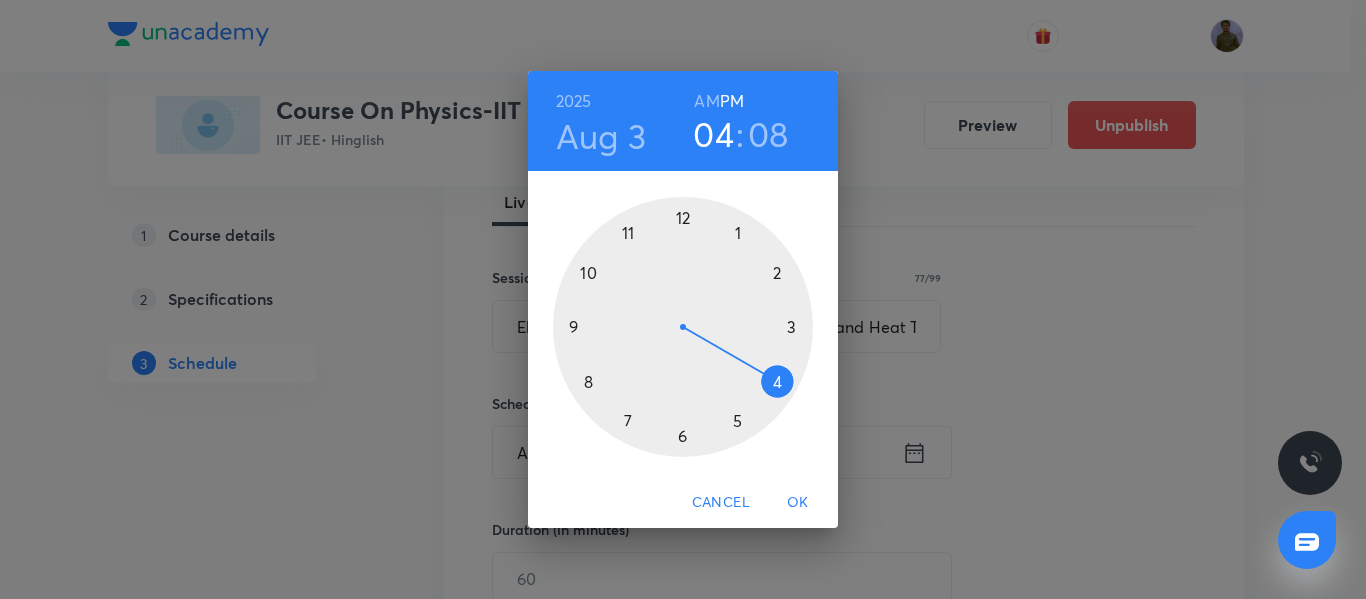 click at bounding box center [683, 327] 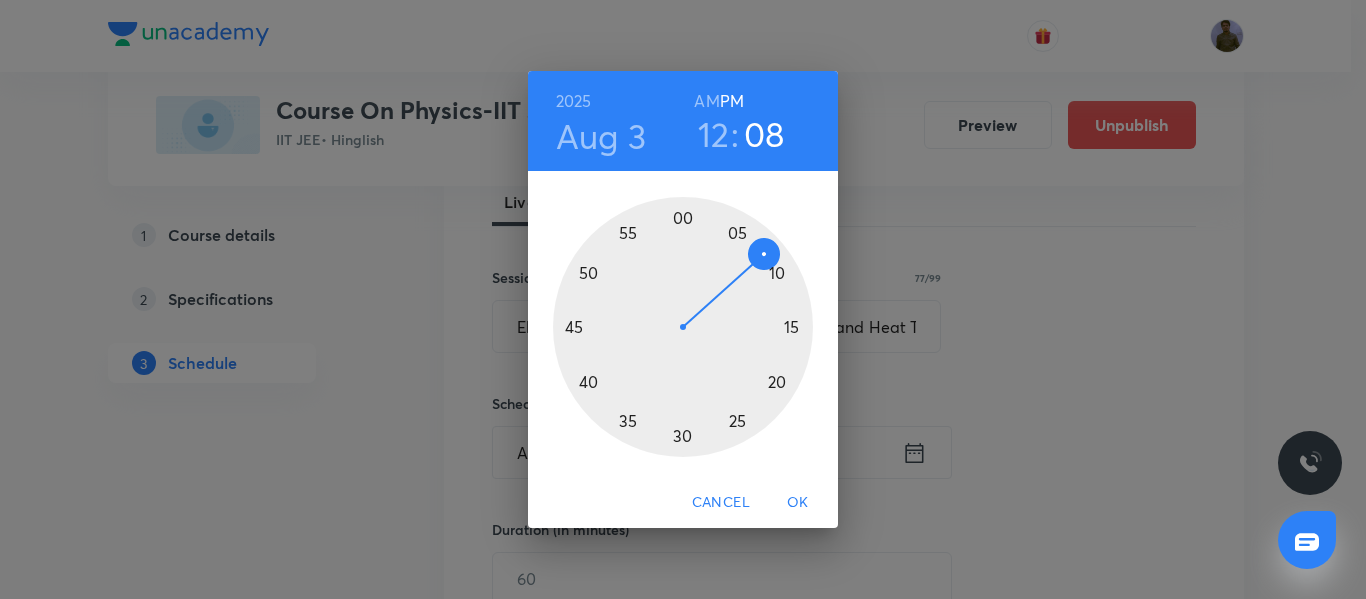 click on "12" at bounding box center [714, 134] 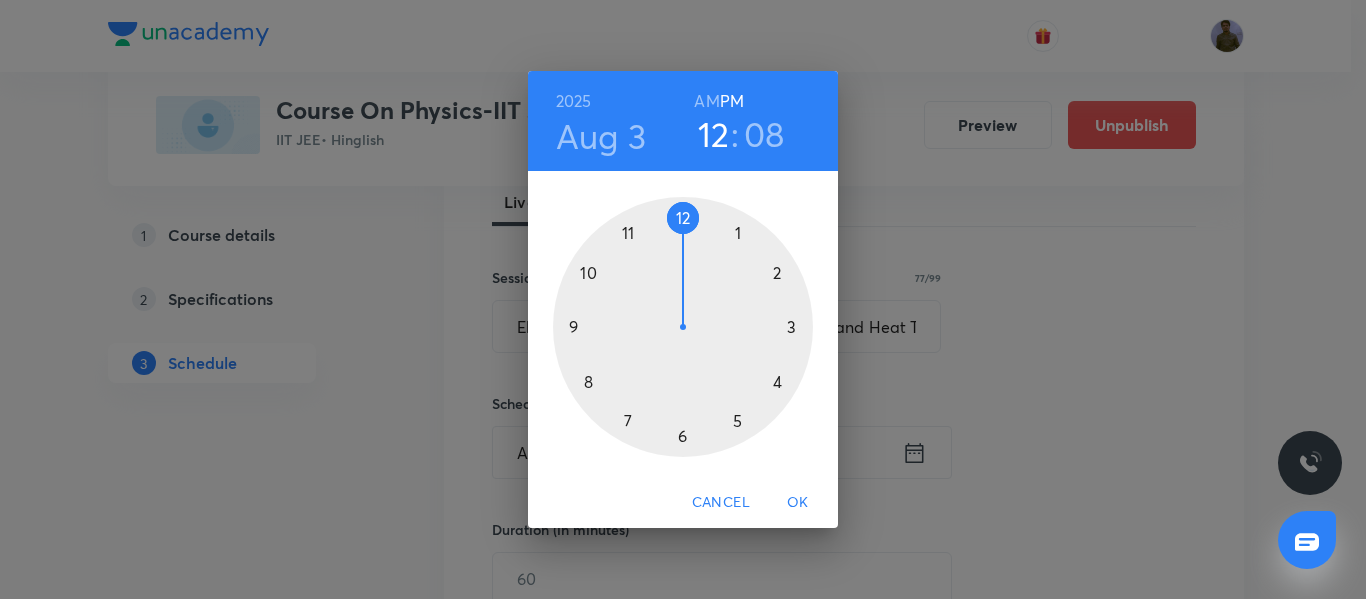 click at bounding box center [683, 327] 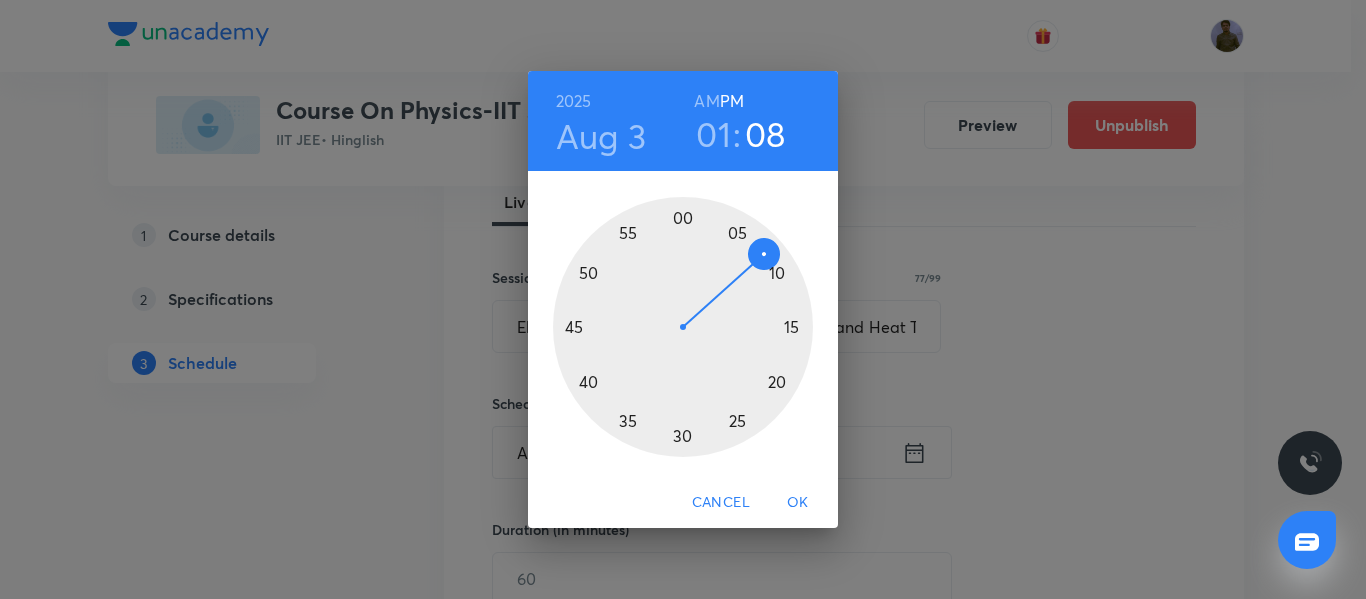 click at bounding box center [683, 327] 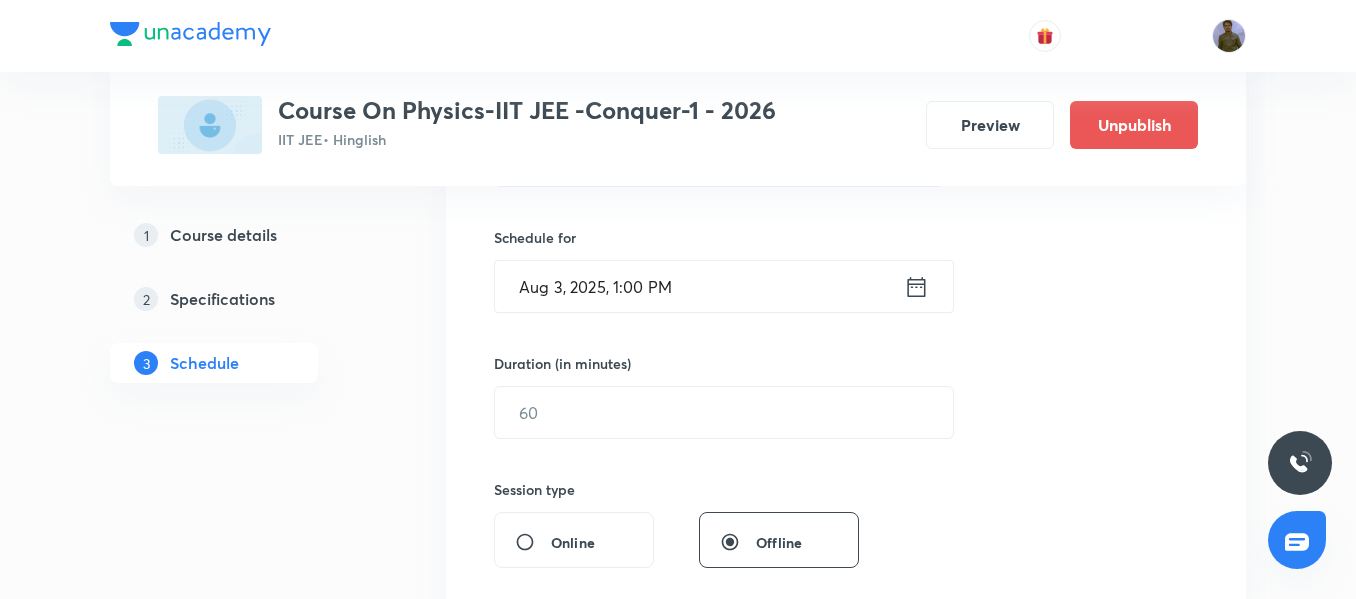 scroll, scrollTop: 500, scrollLeft: 0, axis: vertical 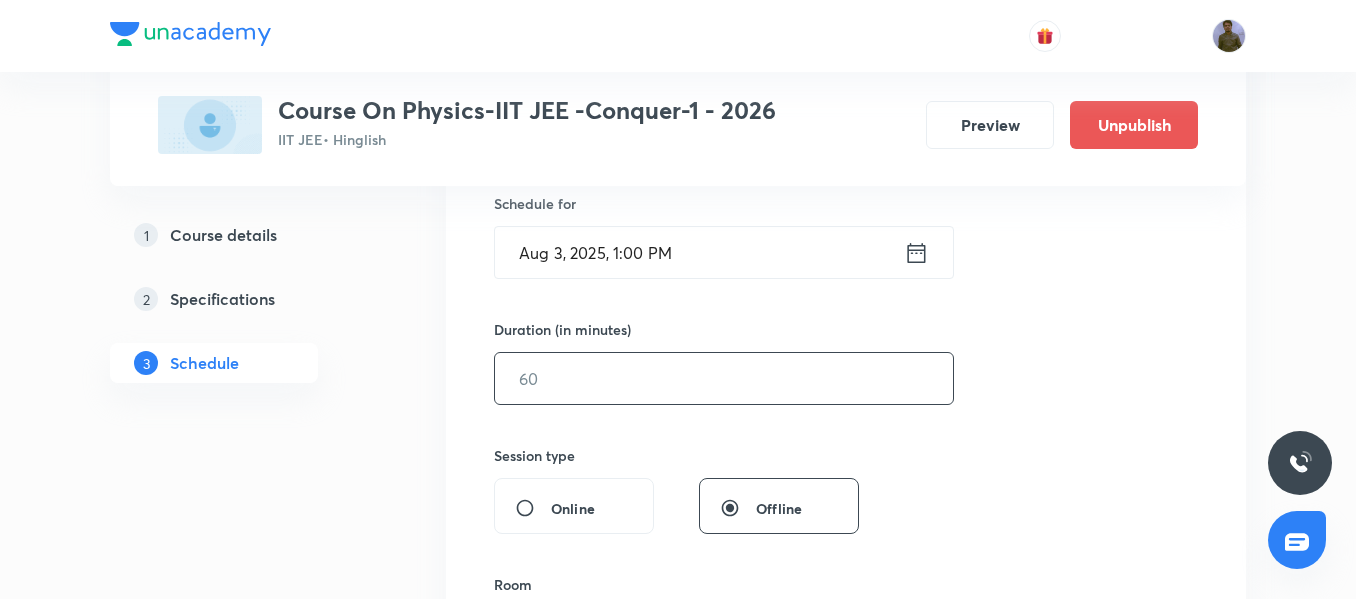 click at bounding box center (724, 378) 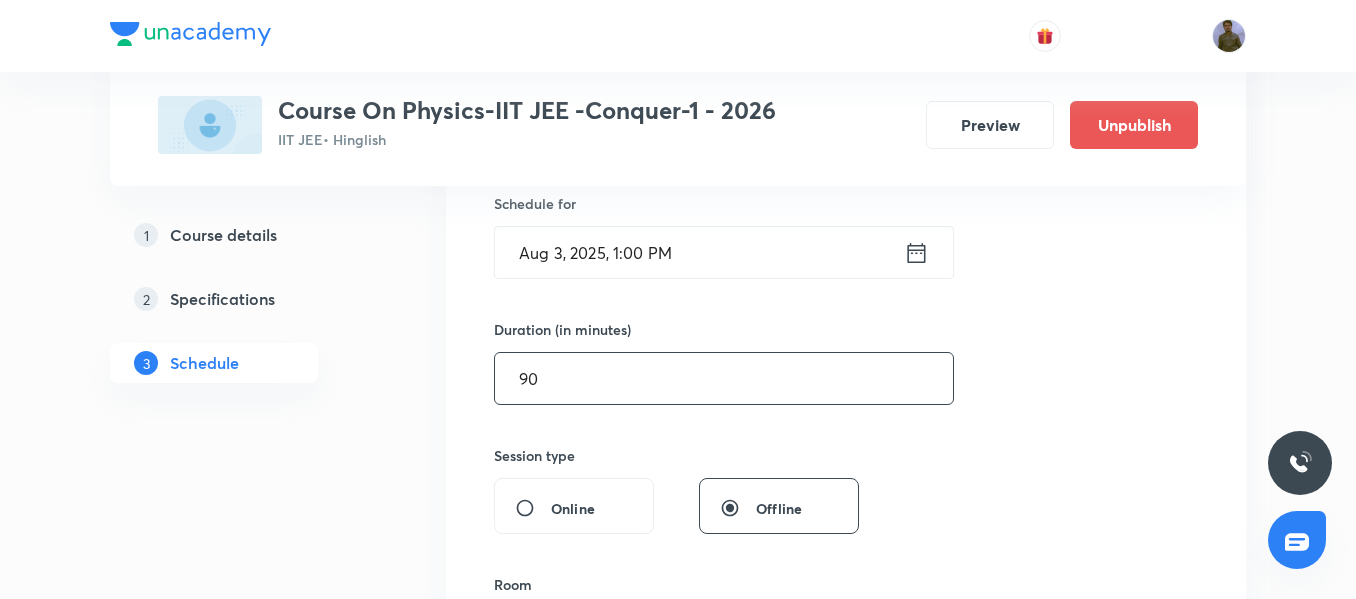 drag, startPoint x: 545, startPoint y: 385, endPoint x: 499, endPoint y: 385, distance: 46 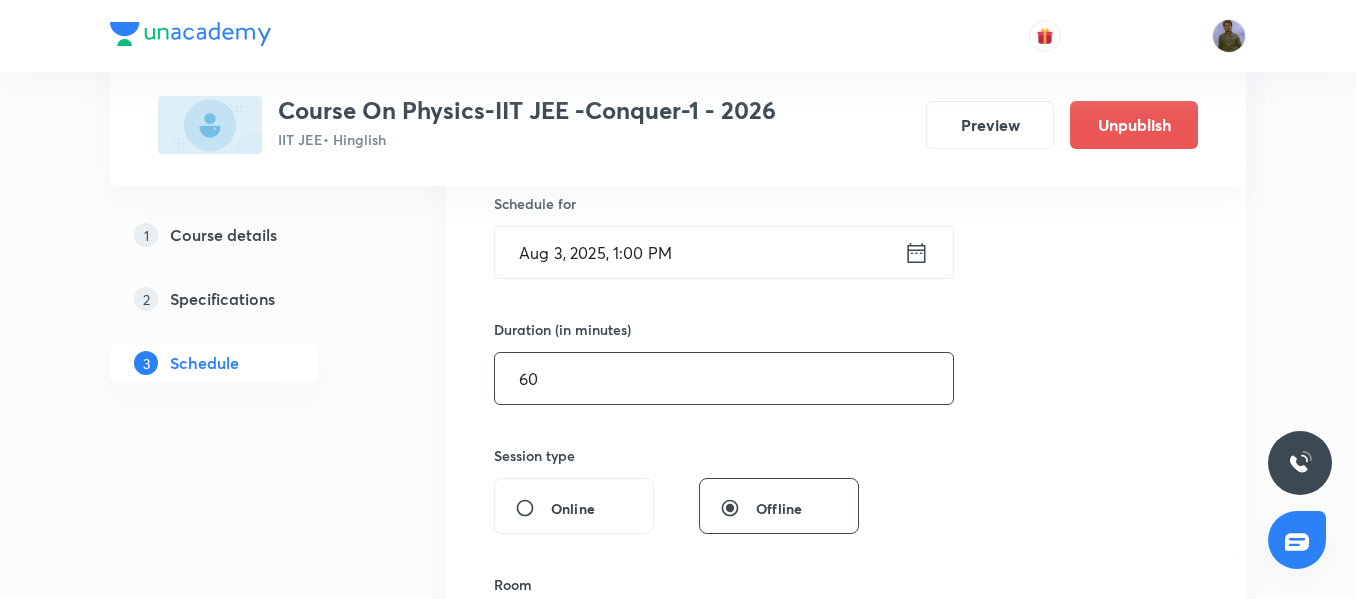 click on "60" at bounding box center [724, 378] 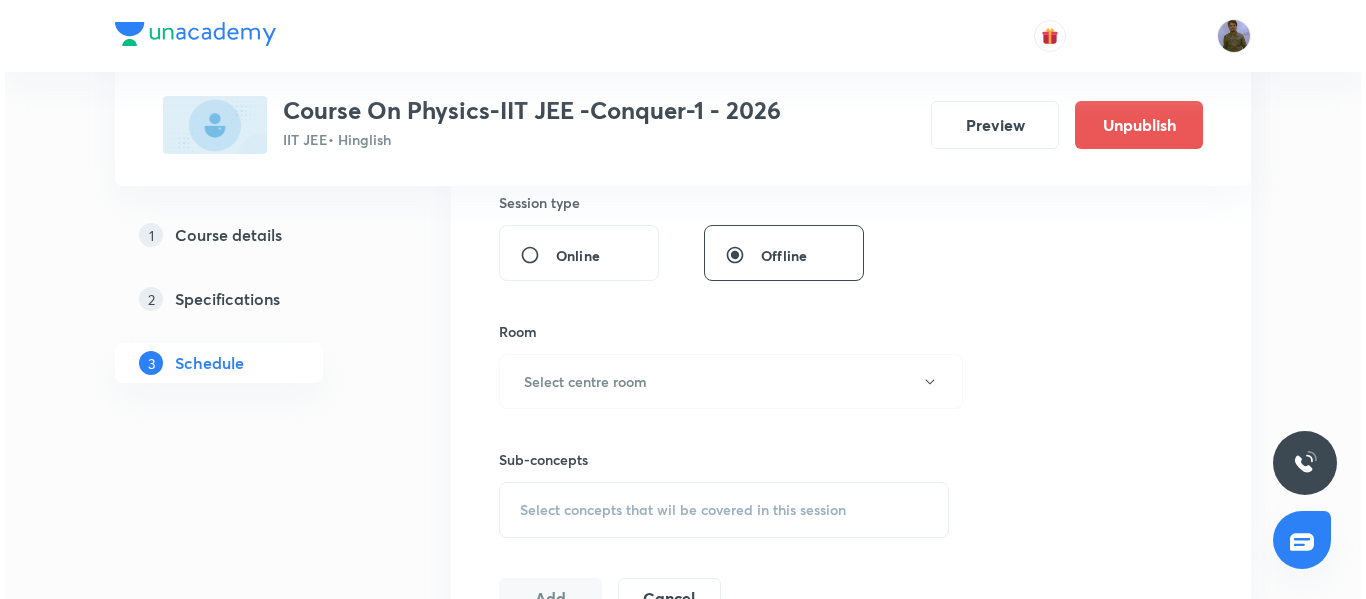 scroll, scrollTop: 800, scrollLeft: 0, axis: vertical 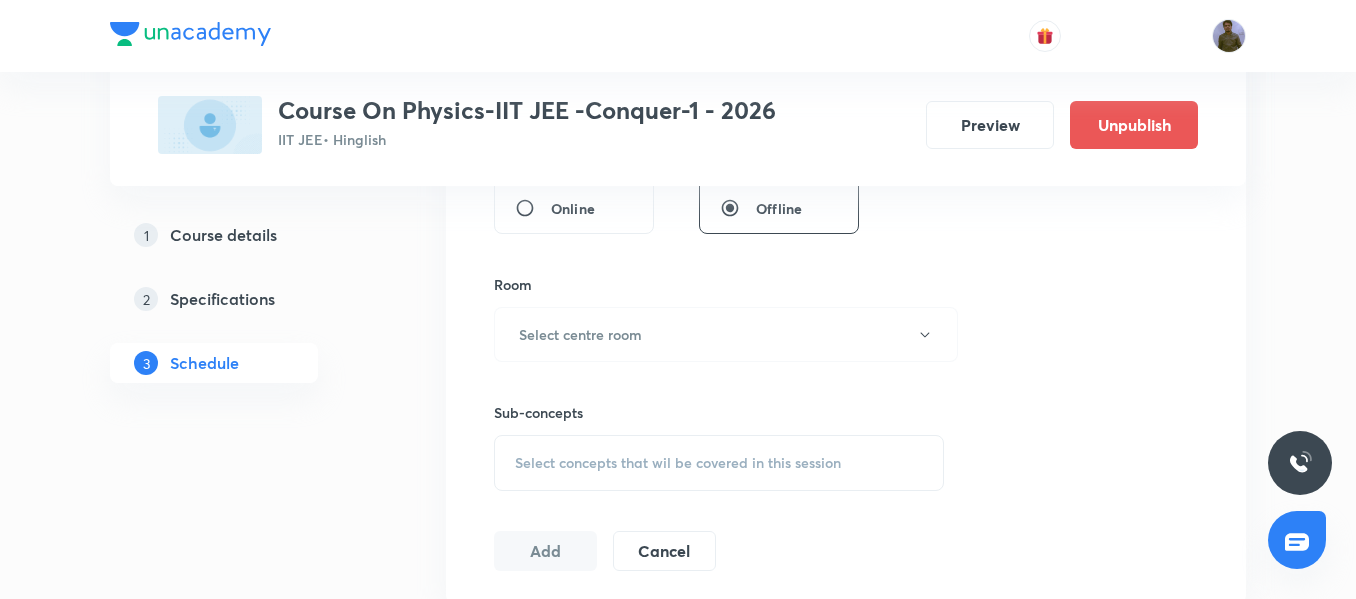 type on "60" 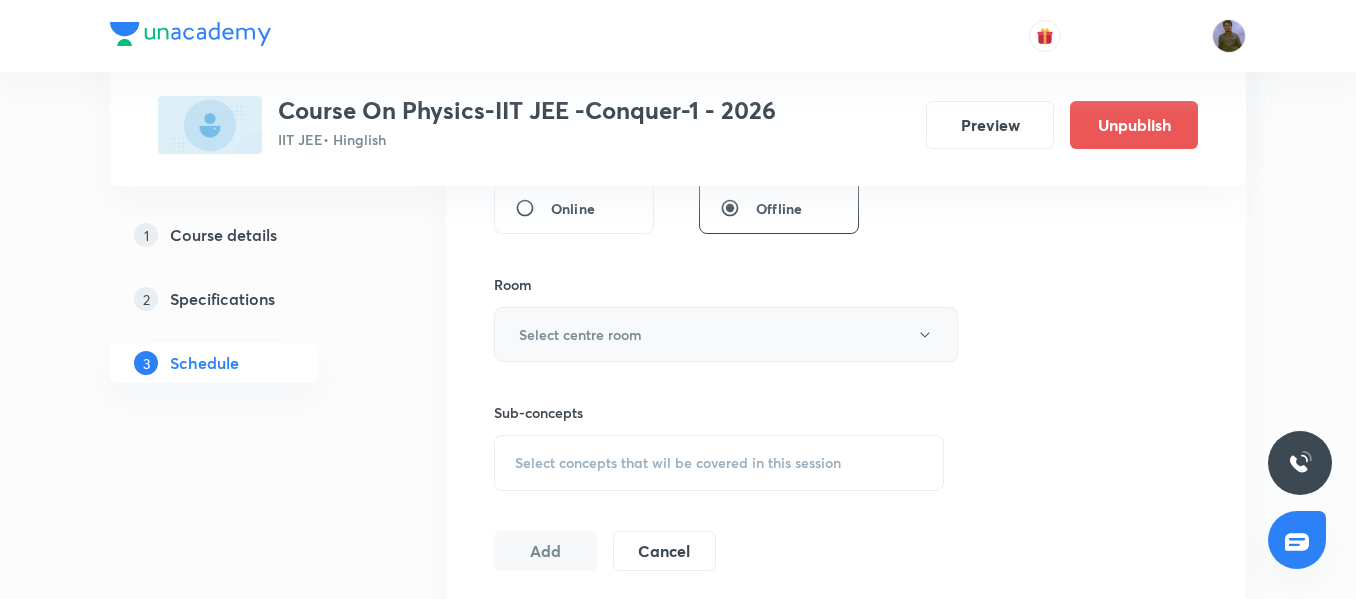 click on "Select centre room" at bounding box center (726, 334) 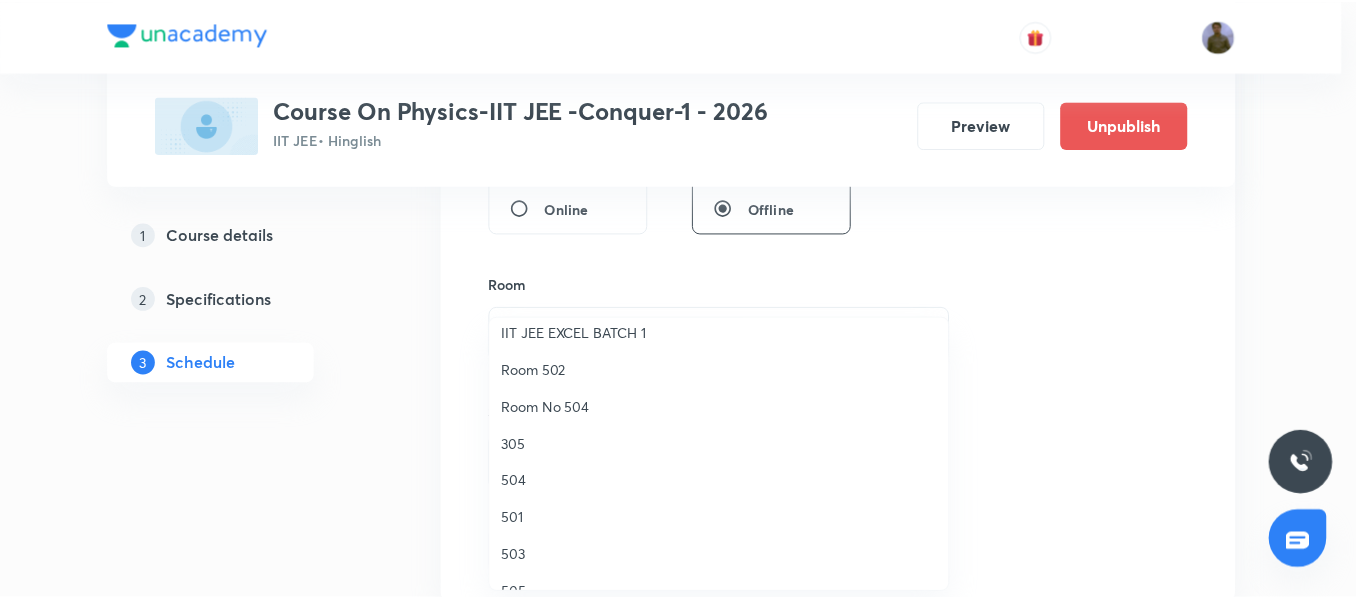 scroll, scrollTop: 200, scrollLeft: 0, axis: vertical 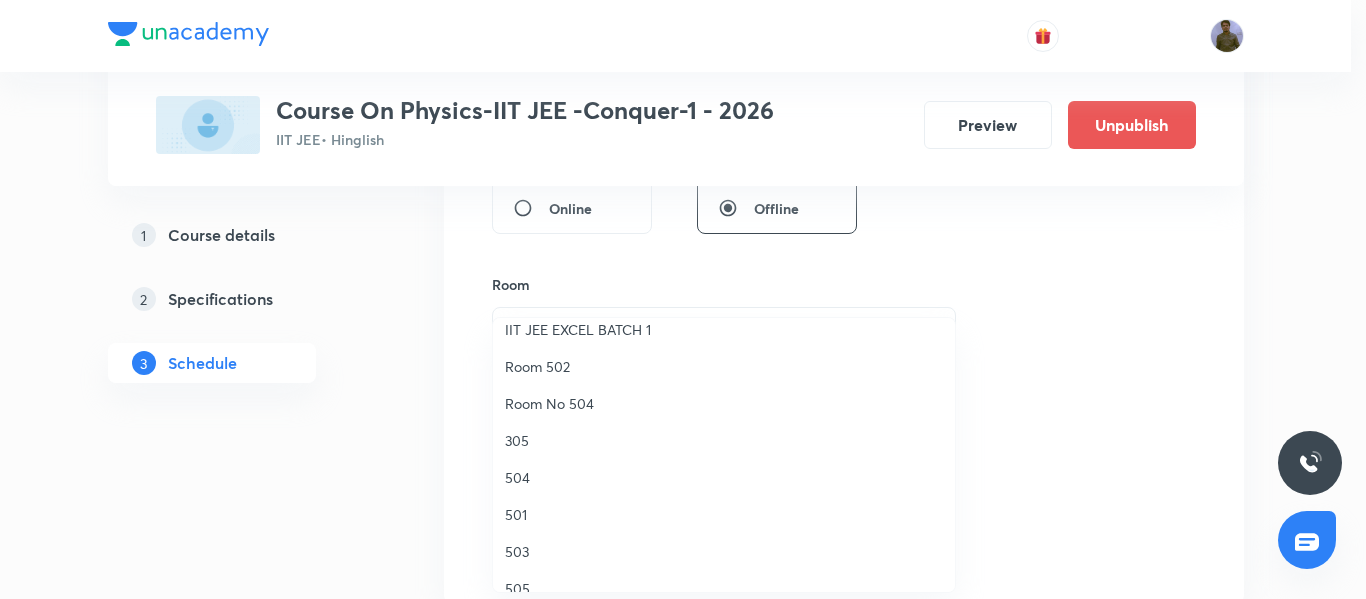 click on "Room 502" at bounding box center (724, 366) 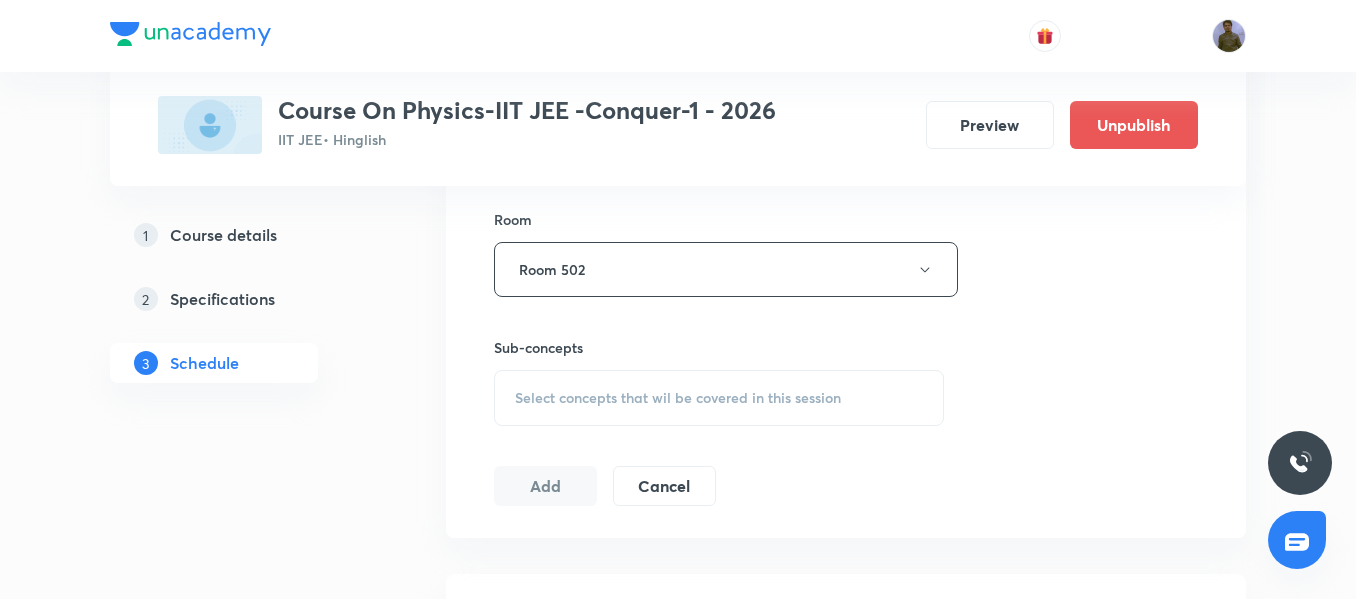 scroll, scrollTop: 900, scrollLeft: 0, axis: vertical 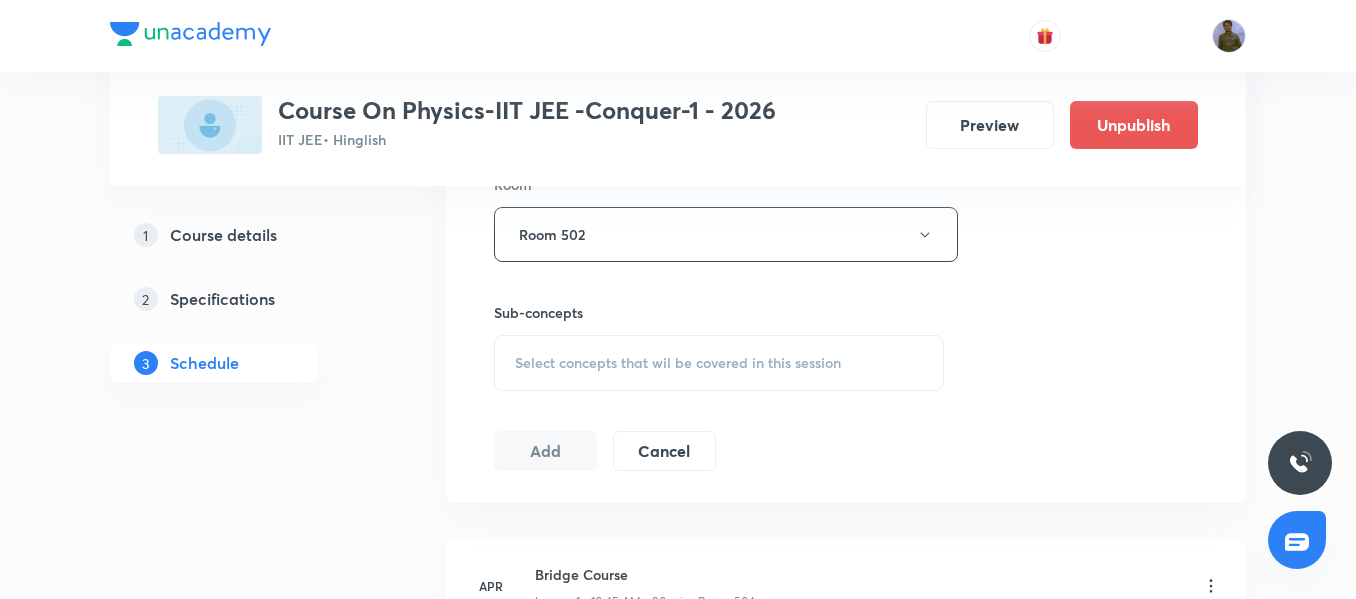 click on "Sub-concepts" at bounding box center [719, 312] 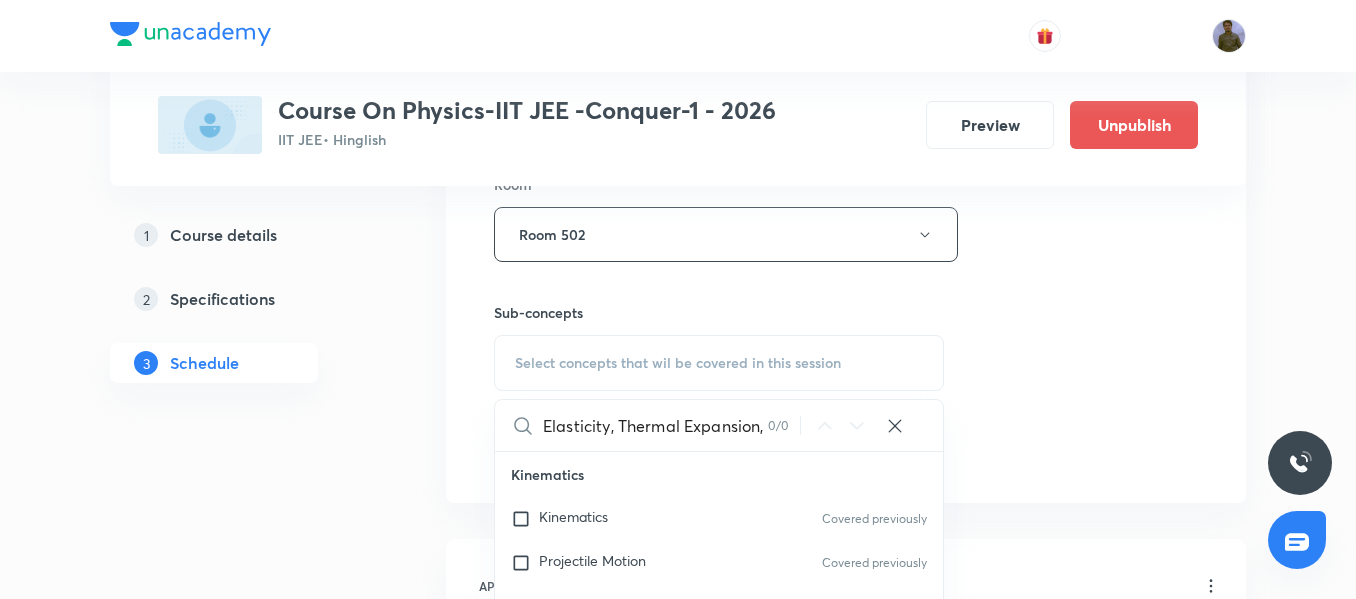 scroll, scrollTop: 0, scrollLeft: 349, axis: horizontal 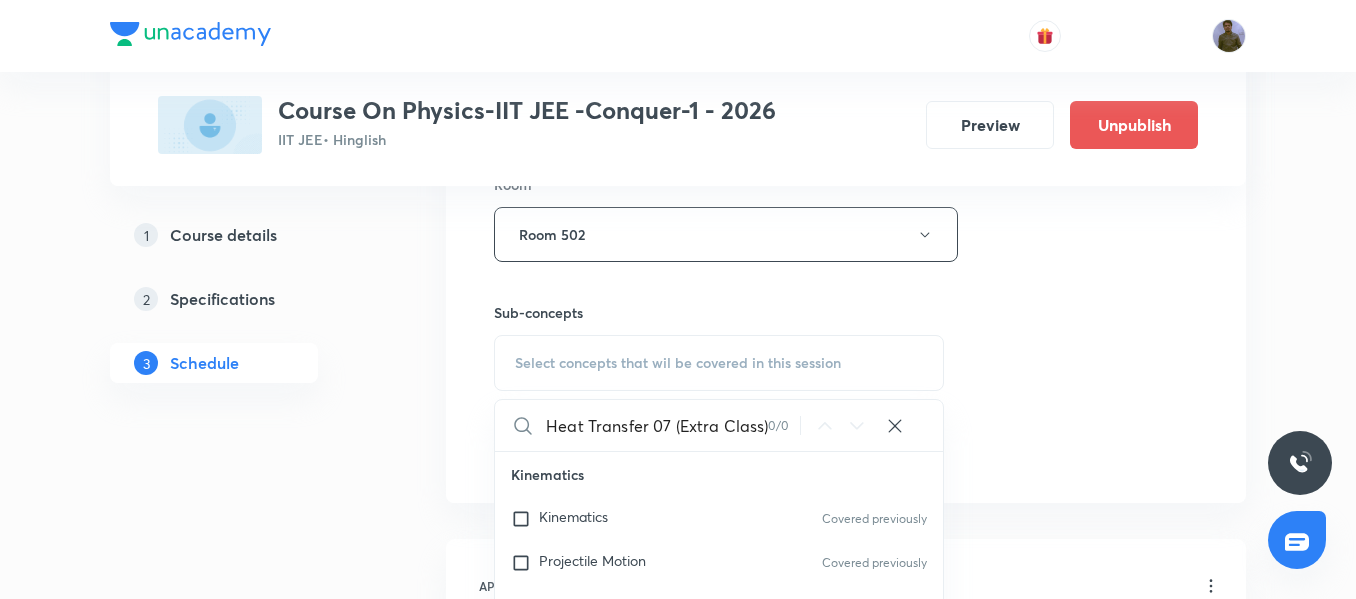 drag, startPoint x: 656, startPoint y: 425, endPoint x: 793, endPoint y: 428, distance: 137.03284 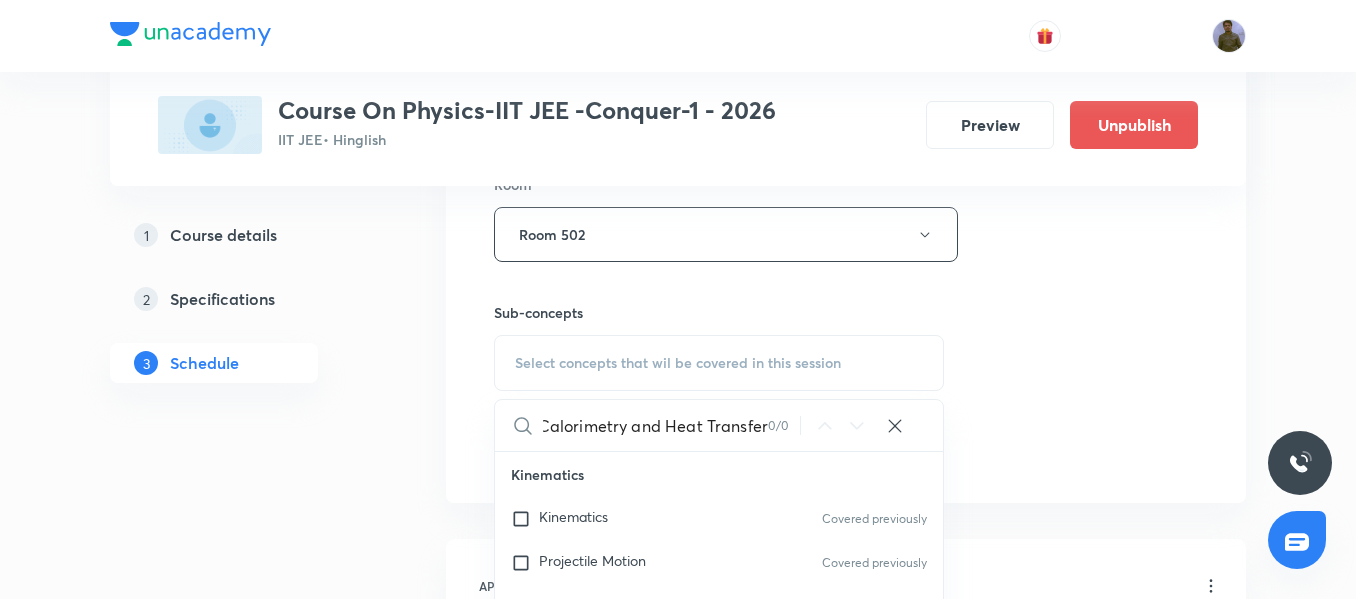 scroll, scrollTop: 0, scrollLeft: 234, axis: horizontal 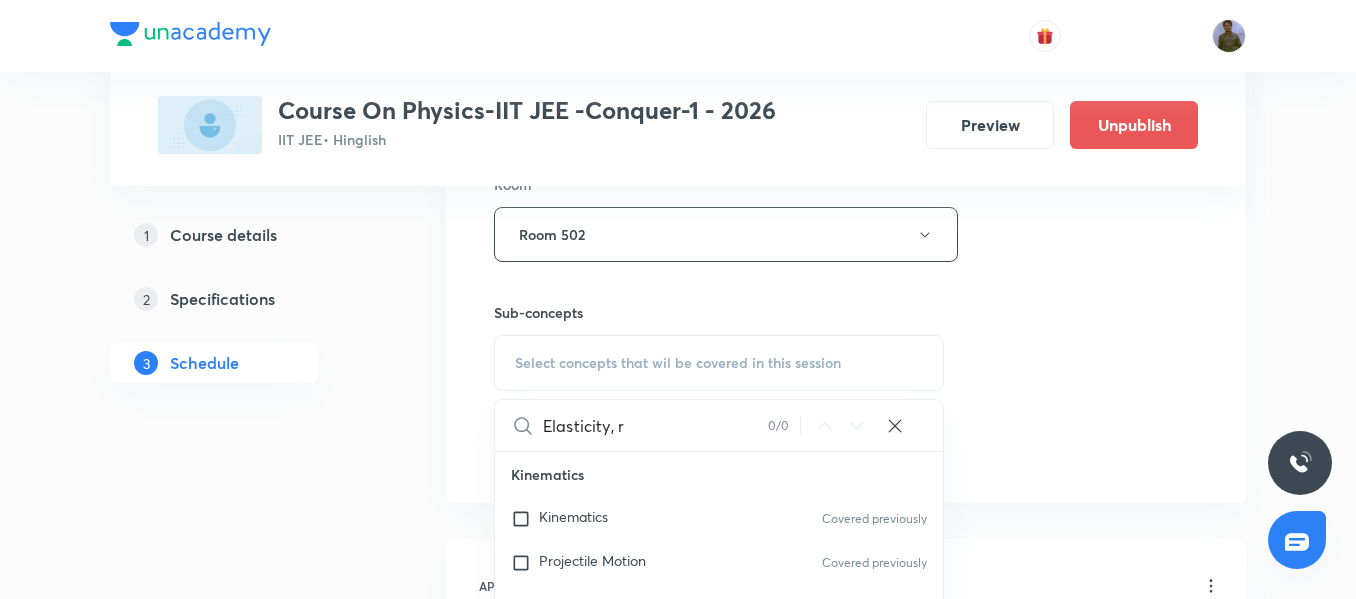 drag, startPoint x: 642, startPoint y: 425, endPoint x: 743, endPoint y: 430, distance: 101.12369 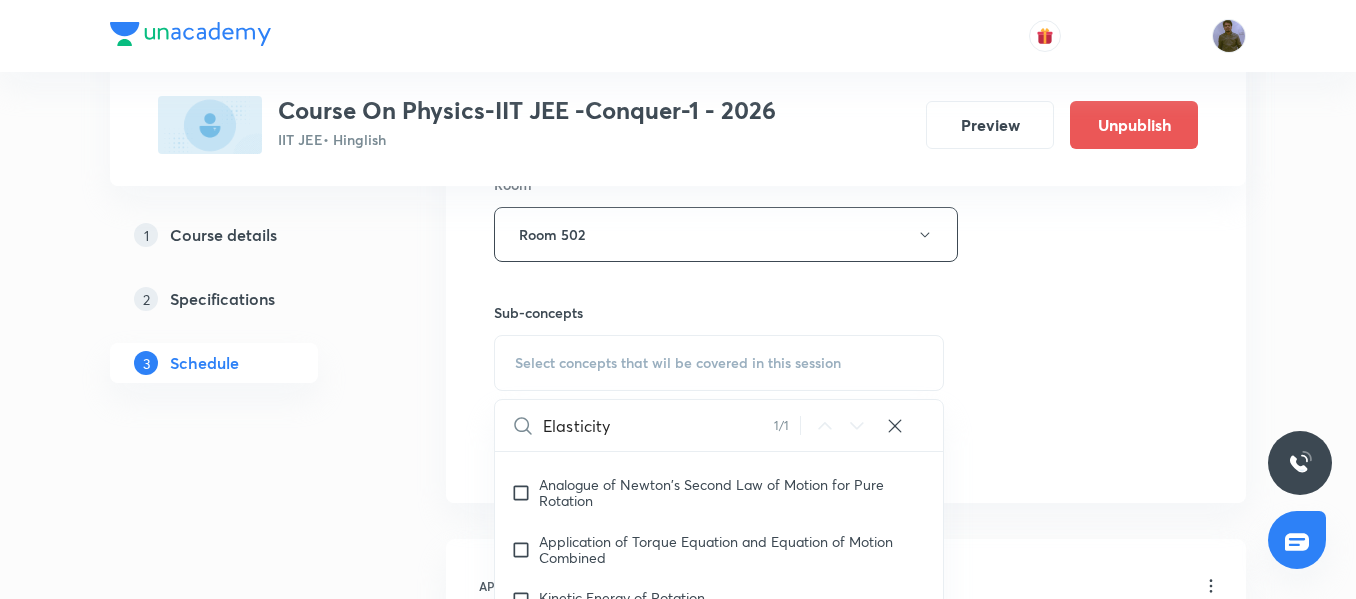 scroll, scrollTop: 6106, scrollLeft: 0, axis: vertical 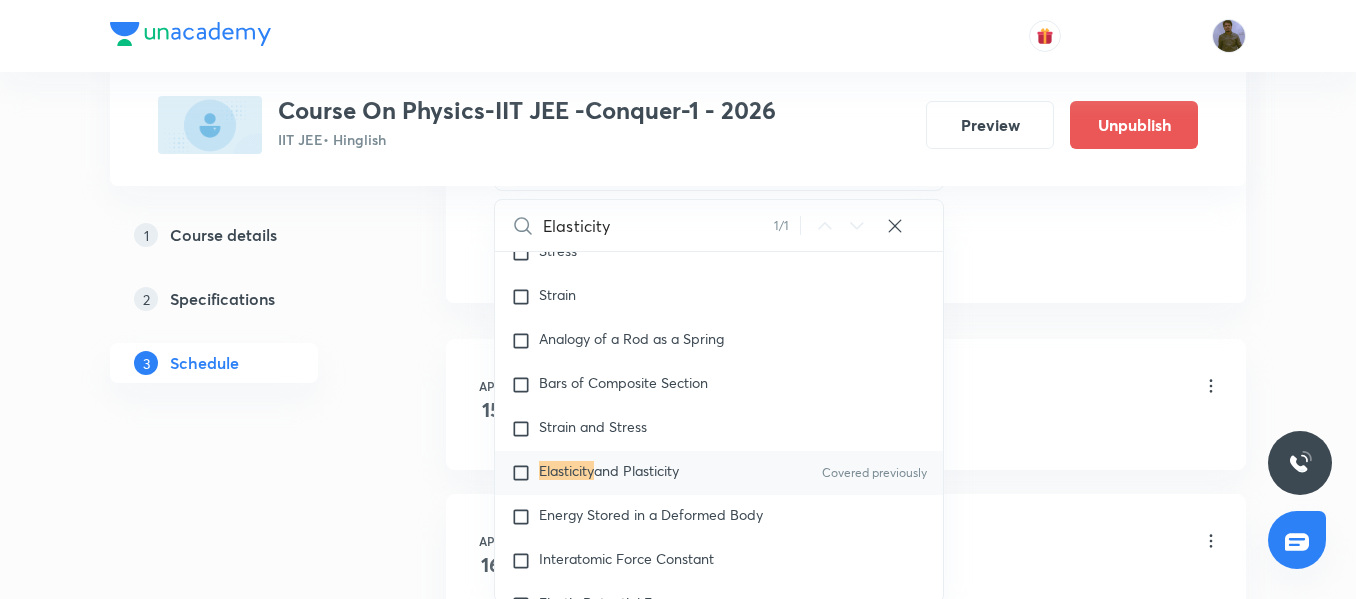 type on "Elasticity" 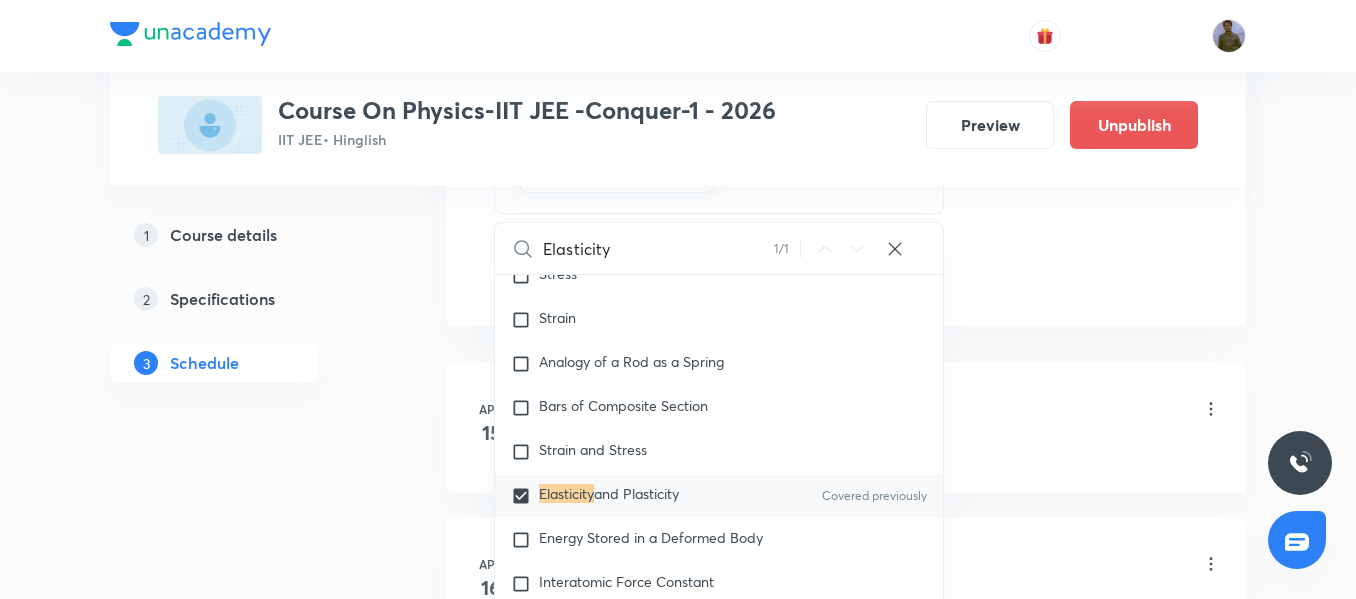 click on "Plus Courses Course On Physics-IIT JEE -Conquer-1 - 2026 IIT JEE  • Hinglish Preview Unpublish 1 Course details 2 Specifications 3 Schedule Schedule 92  classes Session  93 Live class Session title 77/99 Elasticity, Thermal Expansion, Calorimetry and Heat Transfer 08 (Extra Class) ​ Schedule for Aug 3, 2025, 1:00 PM ​ Duration (in minutes) 60 ​   Session type Online Offline Room Room 502 Sub-concepts Elasticity and Plasticity  CLEAR Elasticity 1 / 1 ​ Kinematics Kinematics Covered previously Projectile Motion Covered previously Motion in a Straight Line Projectile Motion Frame of Reference   Horizontal Projectile Trajectory  Minimum Velocity & angle to hit a Given Point   Relative Motion Displacement and Distance  Velocity and Speed  Acceleration  Motion in a Straight Line  One- Dimensional Motion in a Vertical Line  Motion Upon an Inclined Plane  Relative Motion Motion in a Plane Position Vector, Velocity, and Acceleration Impulse 1" at bounding box center (678, 6883) 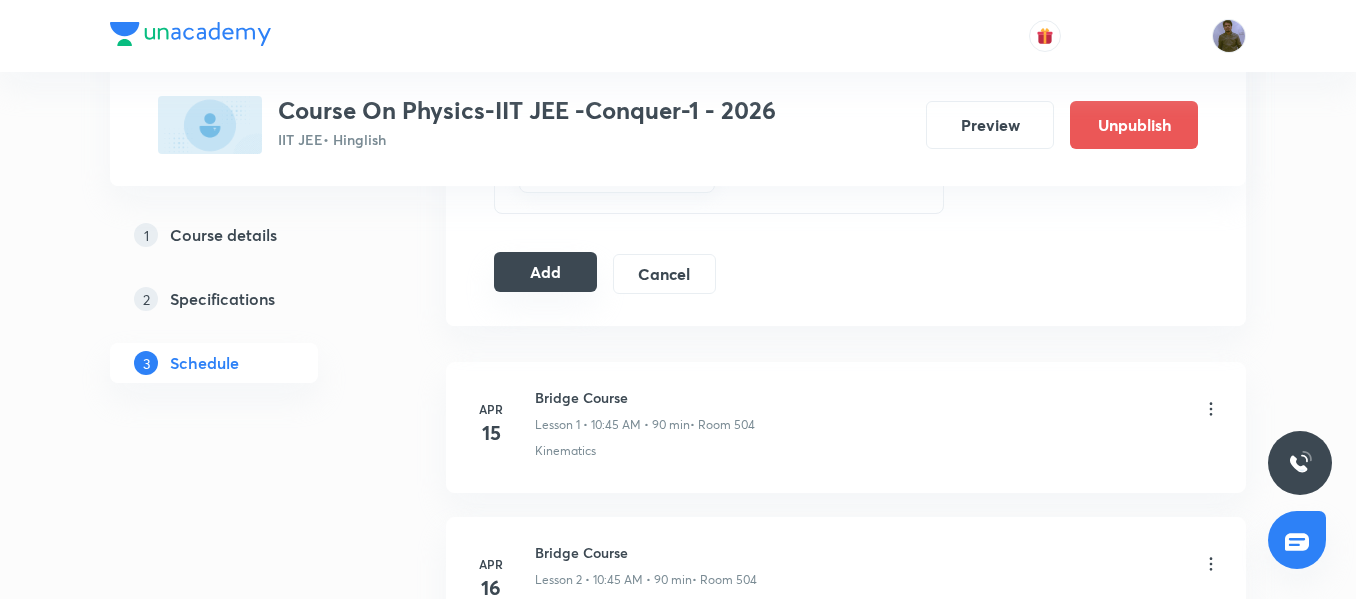 click on "Add" at bounding box center (545, 272) 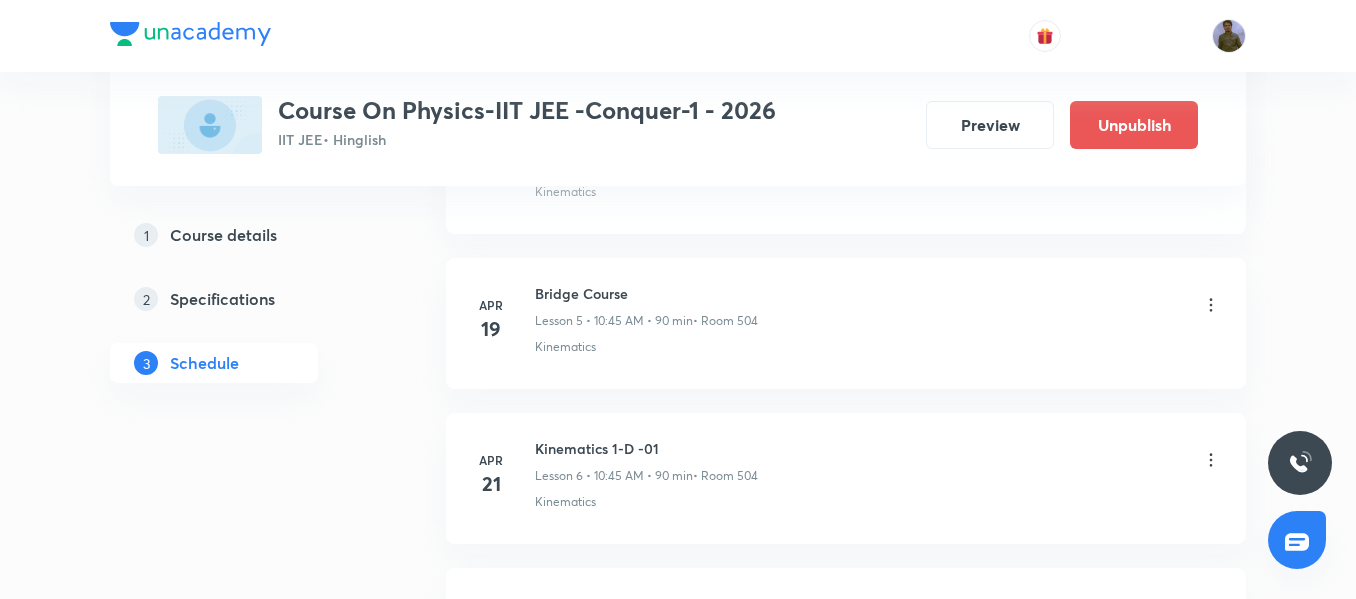 scroll, scrollTop: 1200, scrollLeft: 0, axis: vertical 